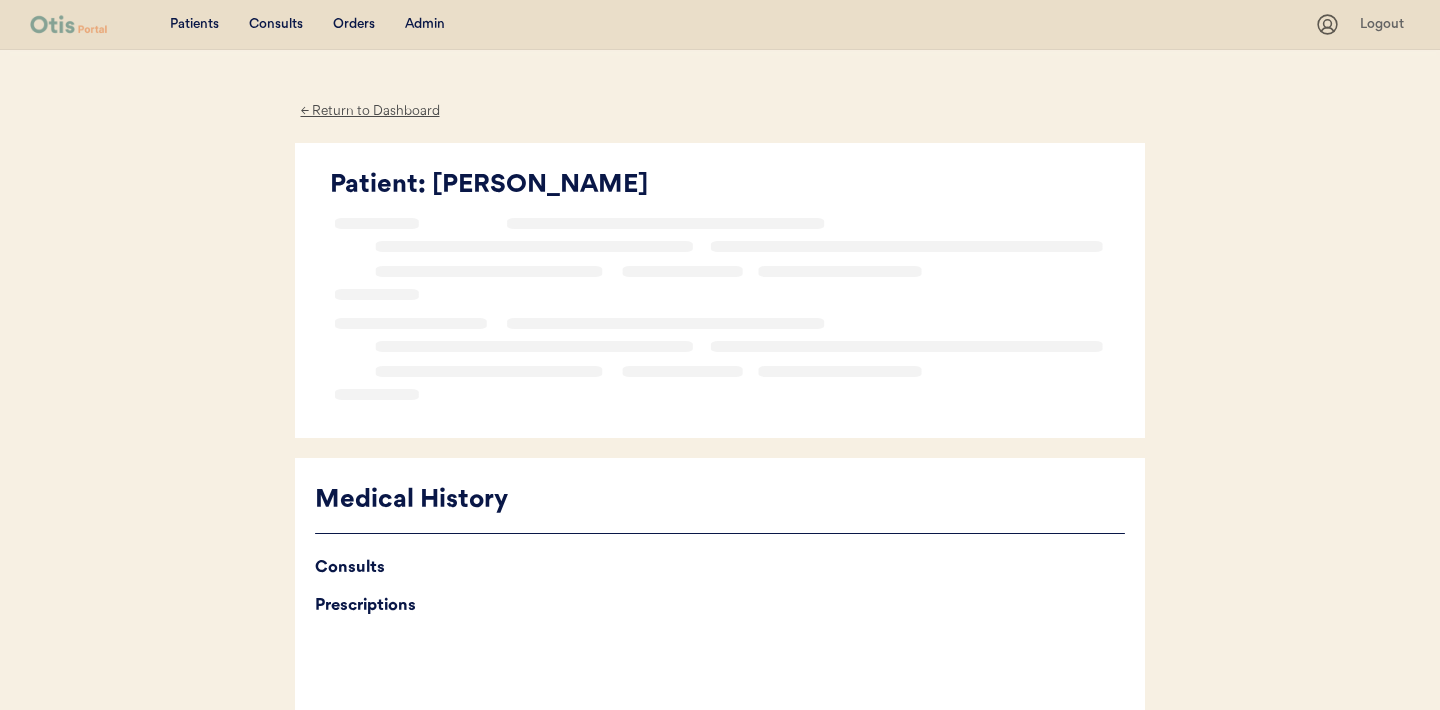 scroll, scrollTop: 0, scrollLeft: 0, axis: both 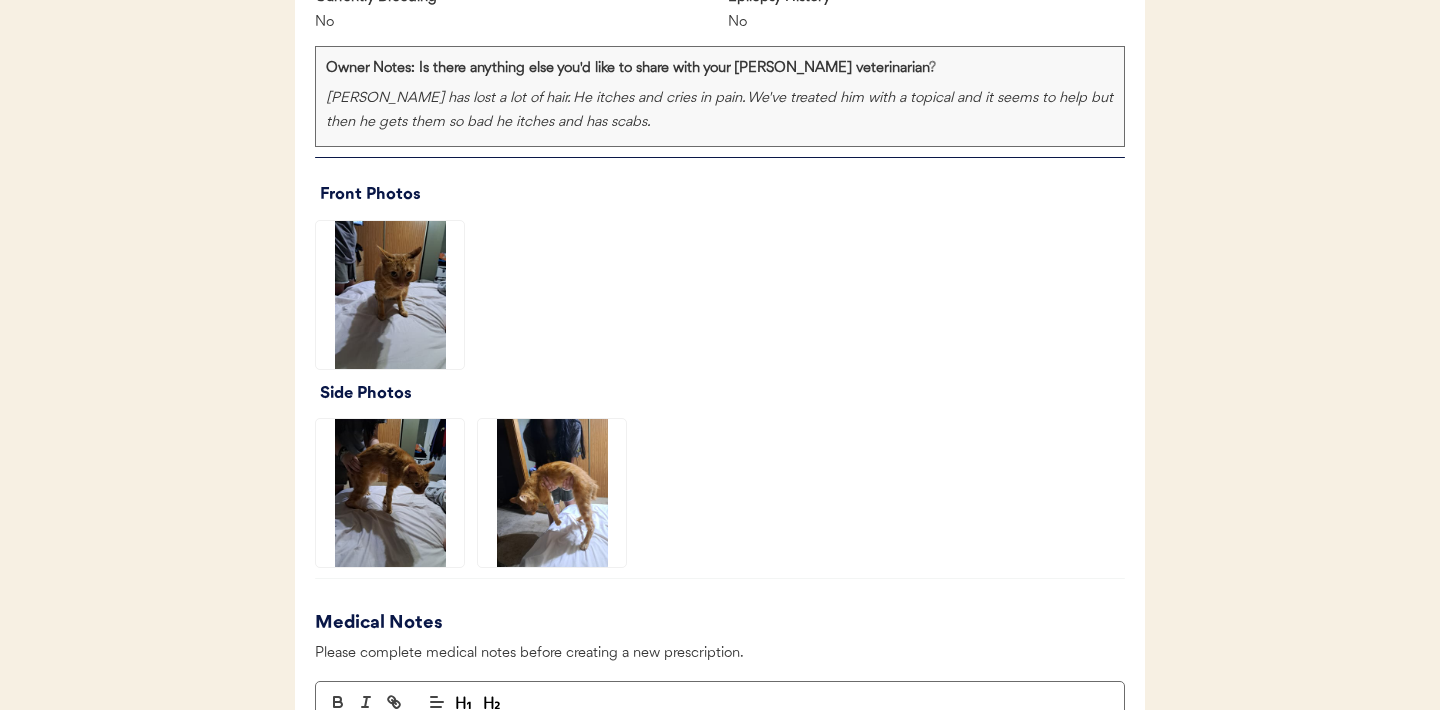 click 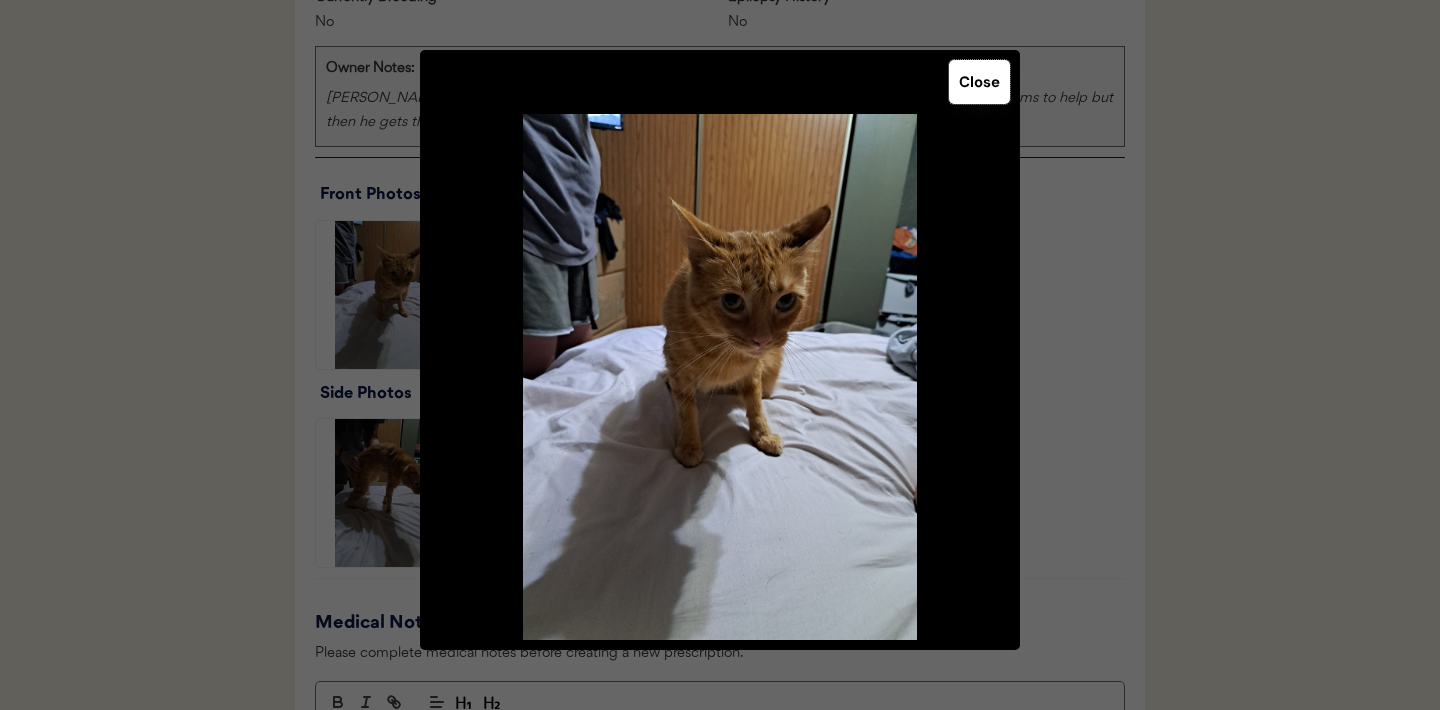 click on "Close" at bounding box center [979, 82] 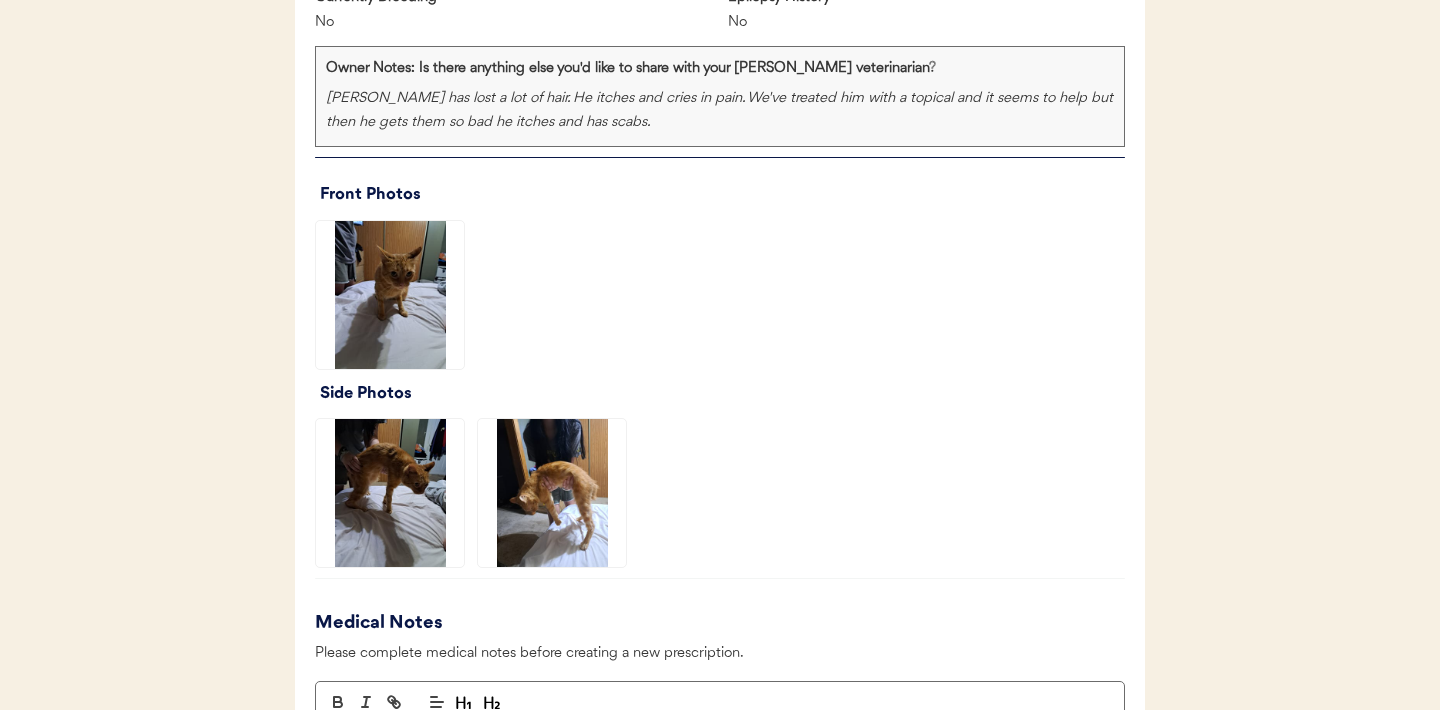 click 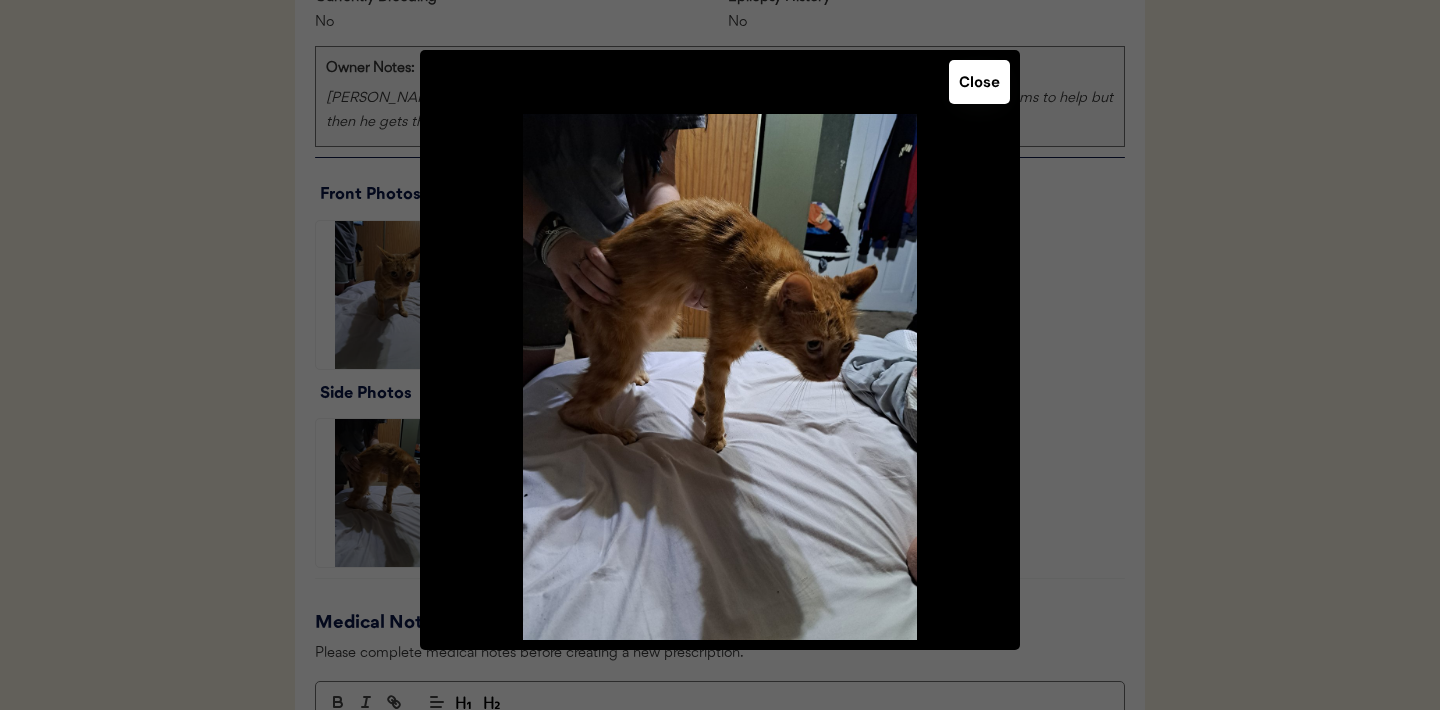click on "Close" at bounding box center (979, 82) 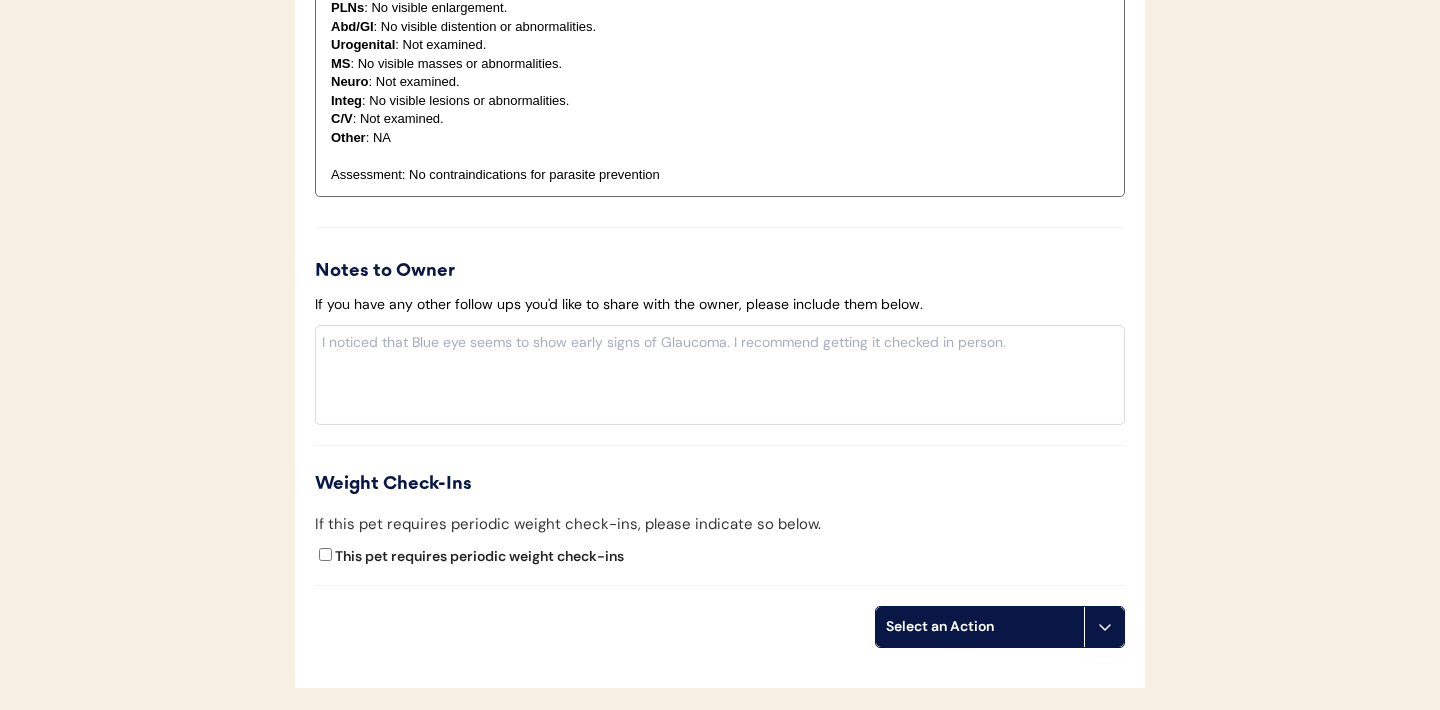 scroll, scrollTop: 2173, scrollLeft: 0, axis: vertical 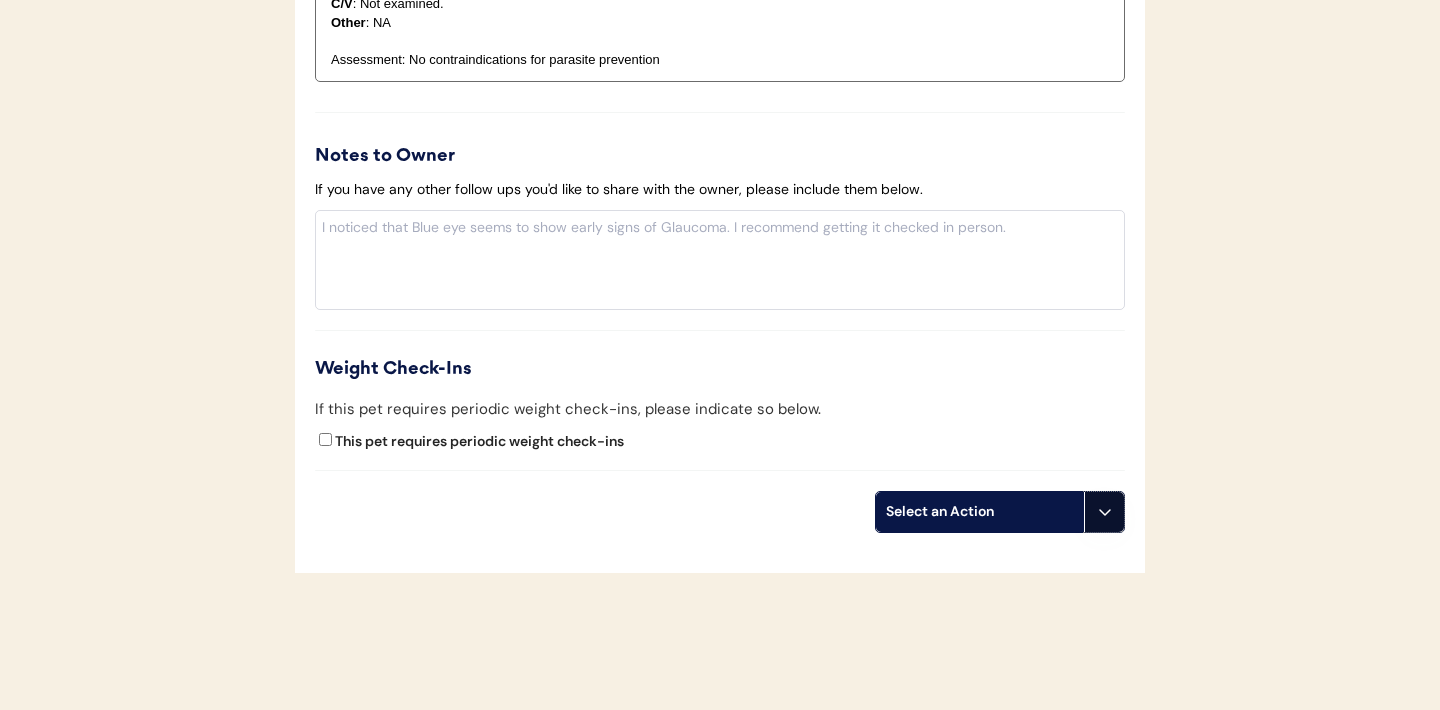 click at bounding box center [1104, 512] 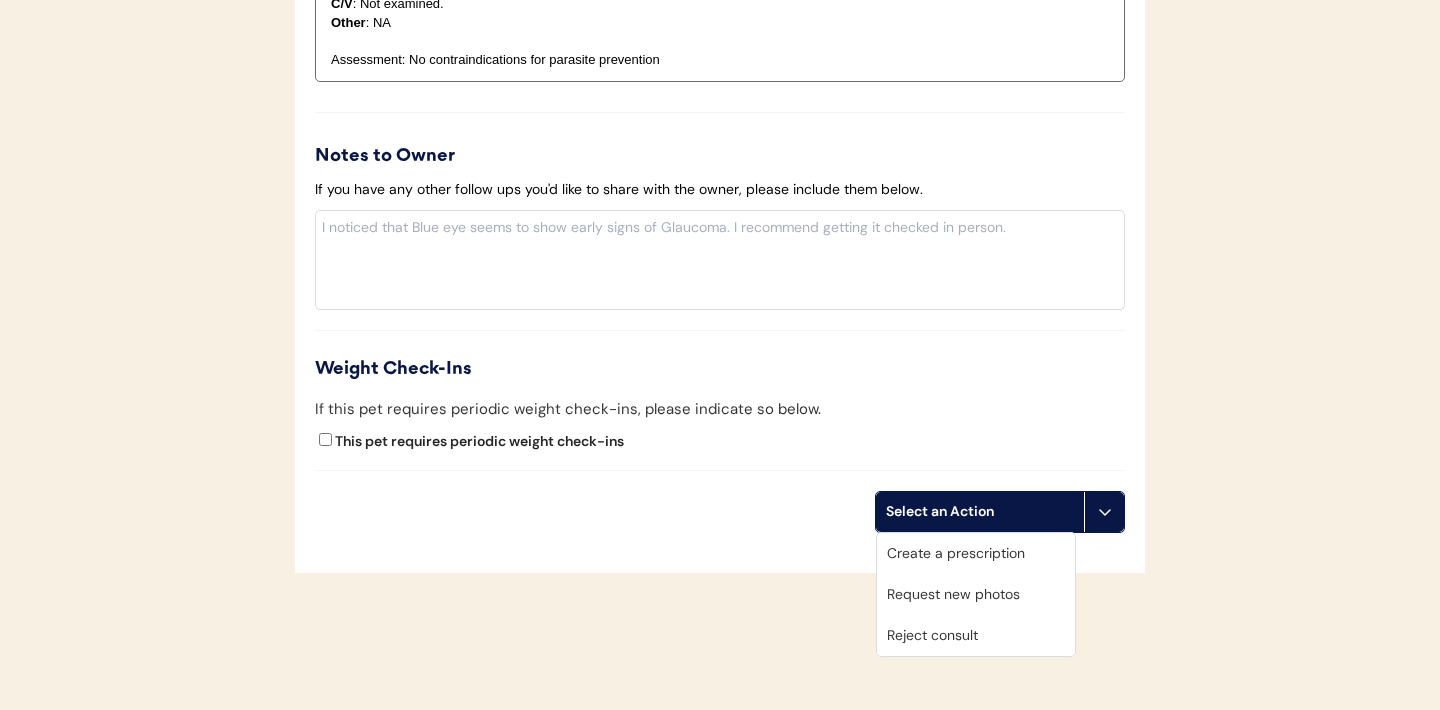click on "Request new photos" at bounding box center (976, 594) 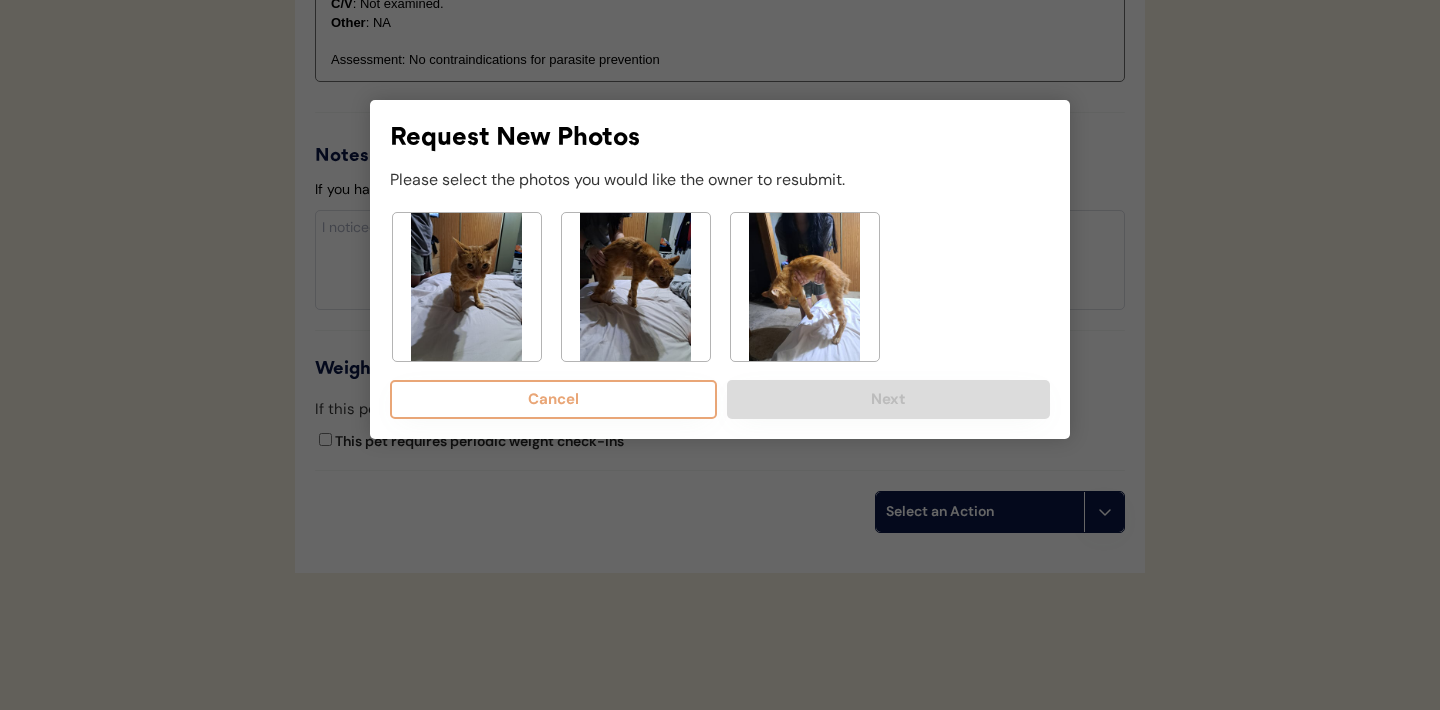 click 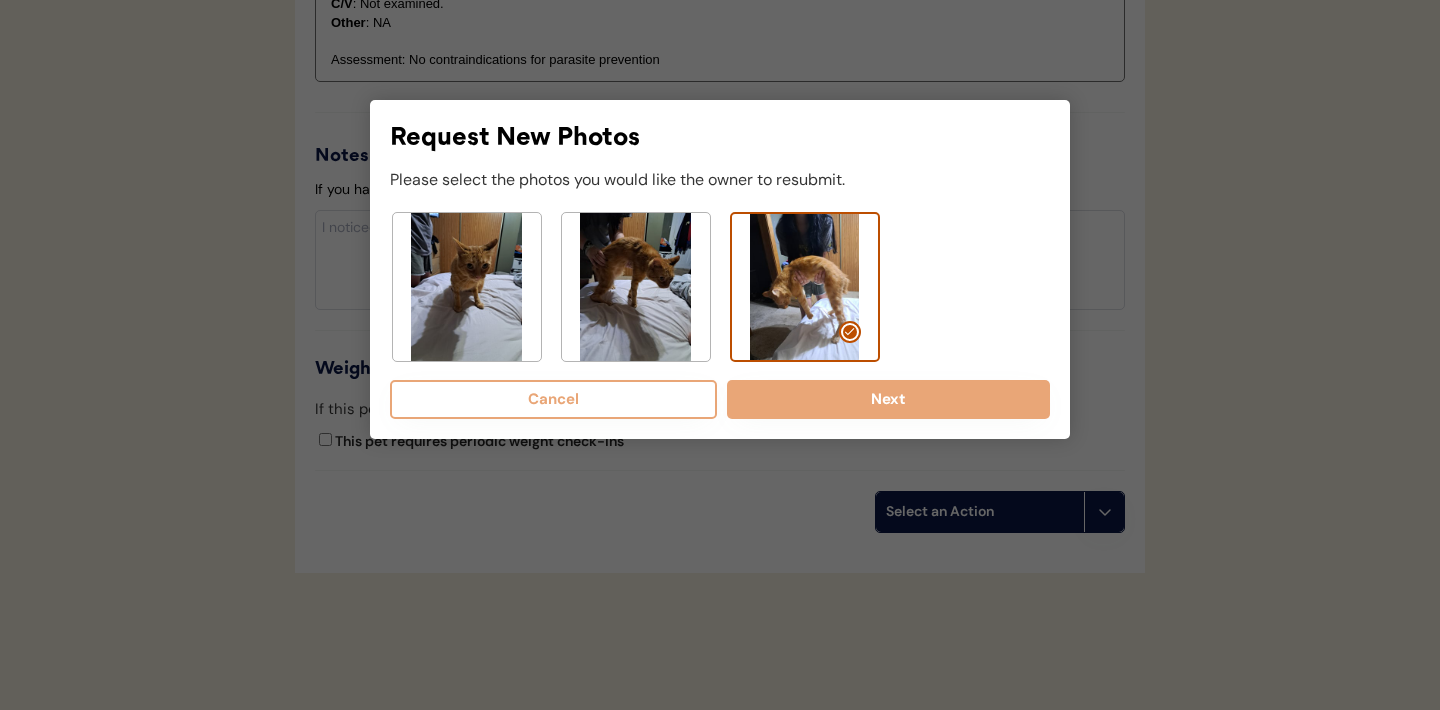 click 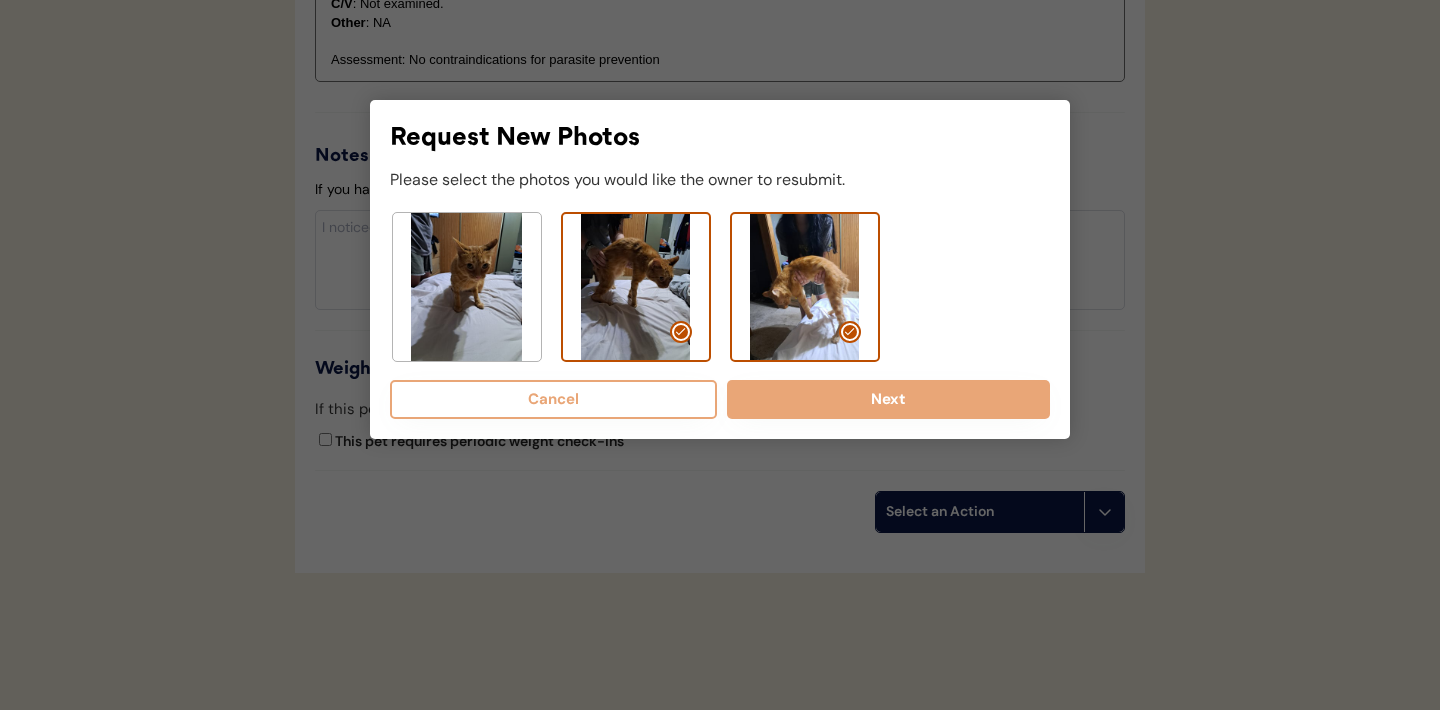 click 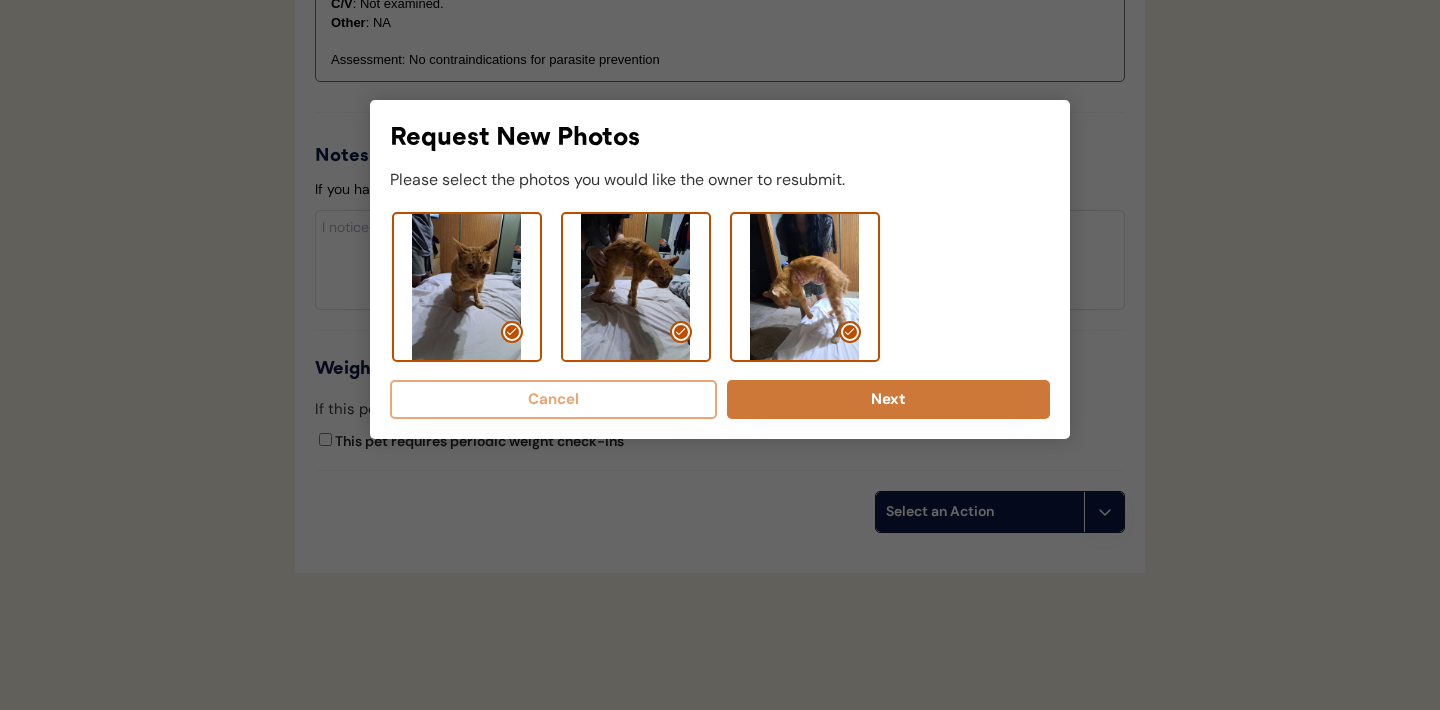 click on "Next" at bounding box center [888, 399] 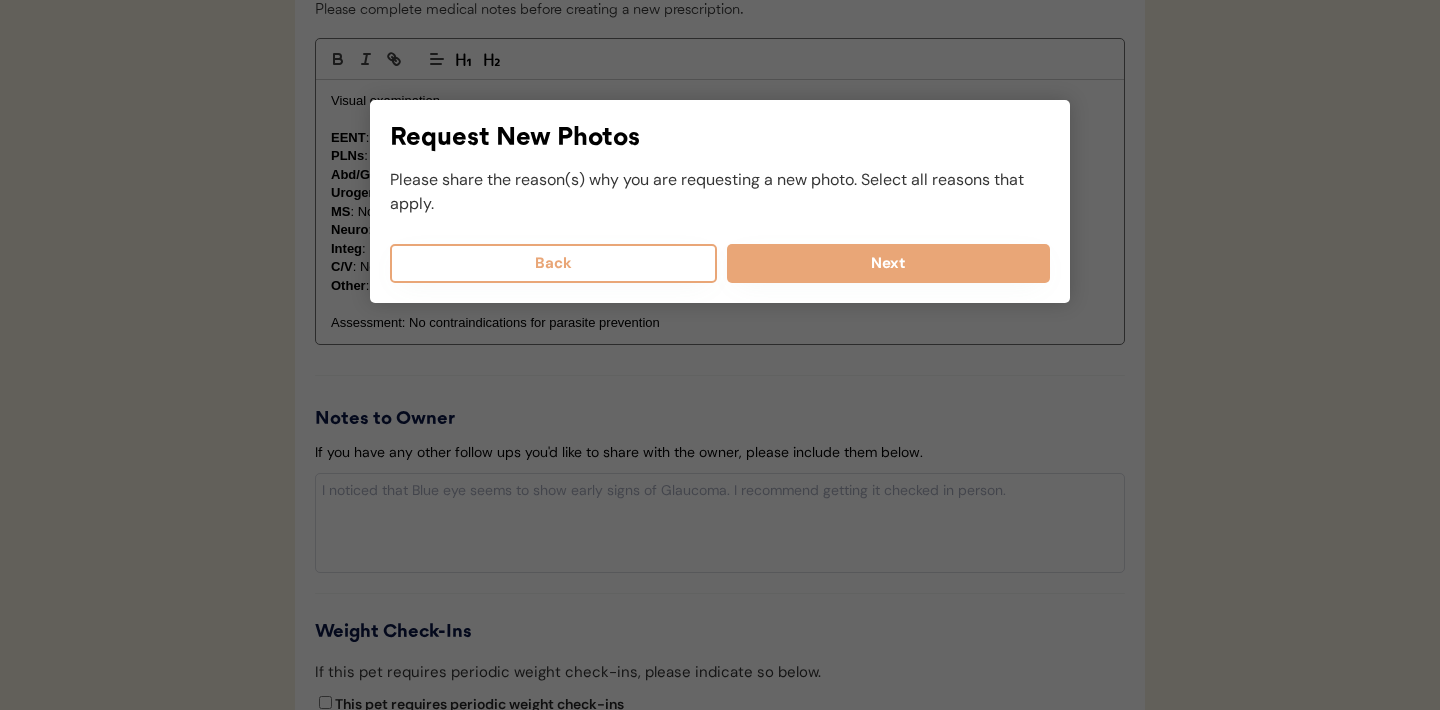scroll, scrollTop: 1902, scrollLeft: 0, axis: vertical 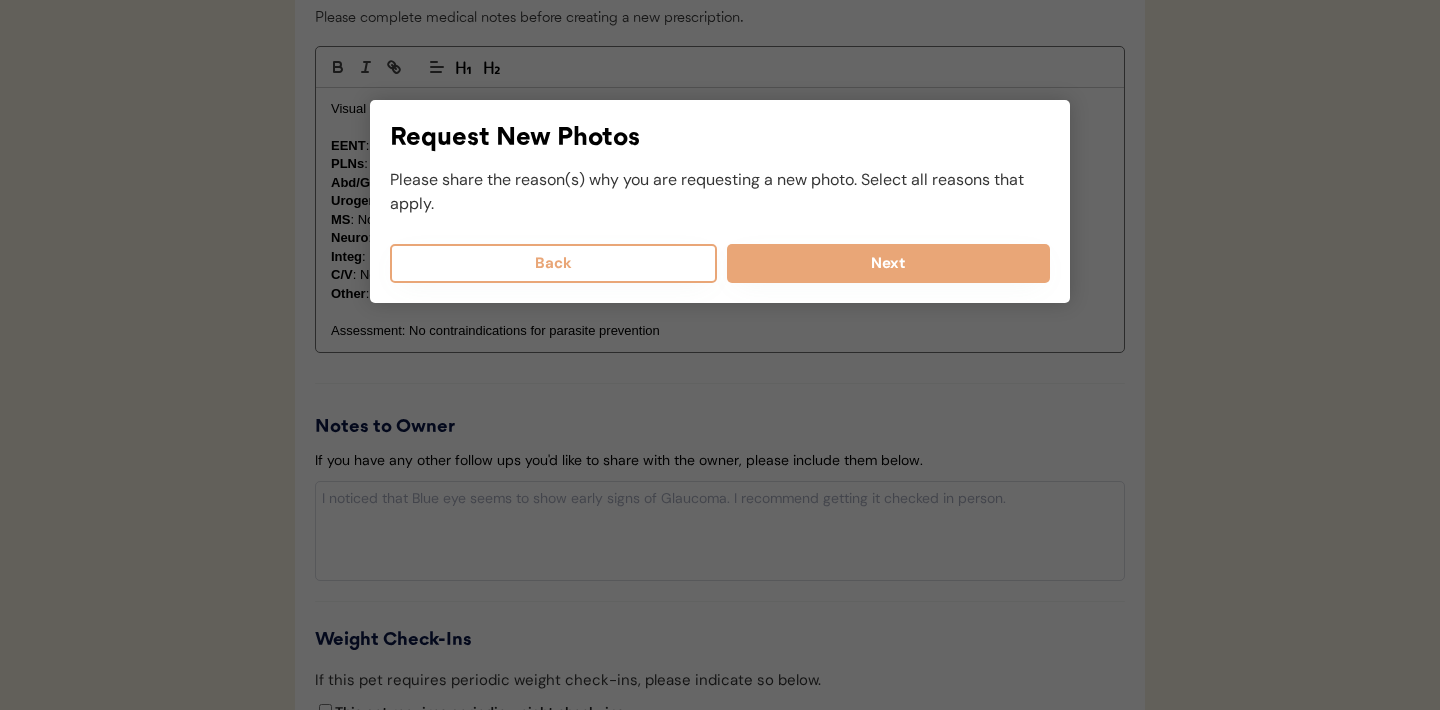 select 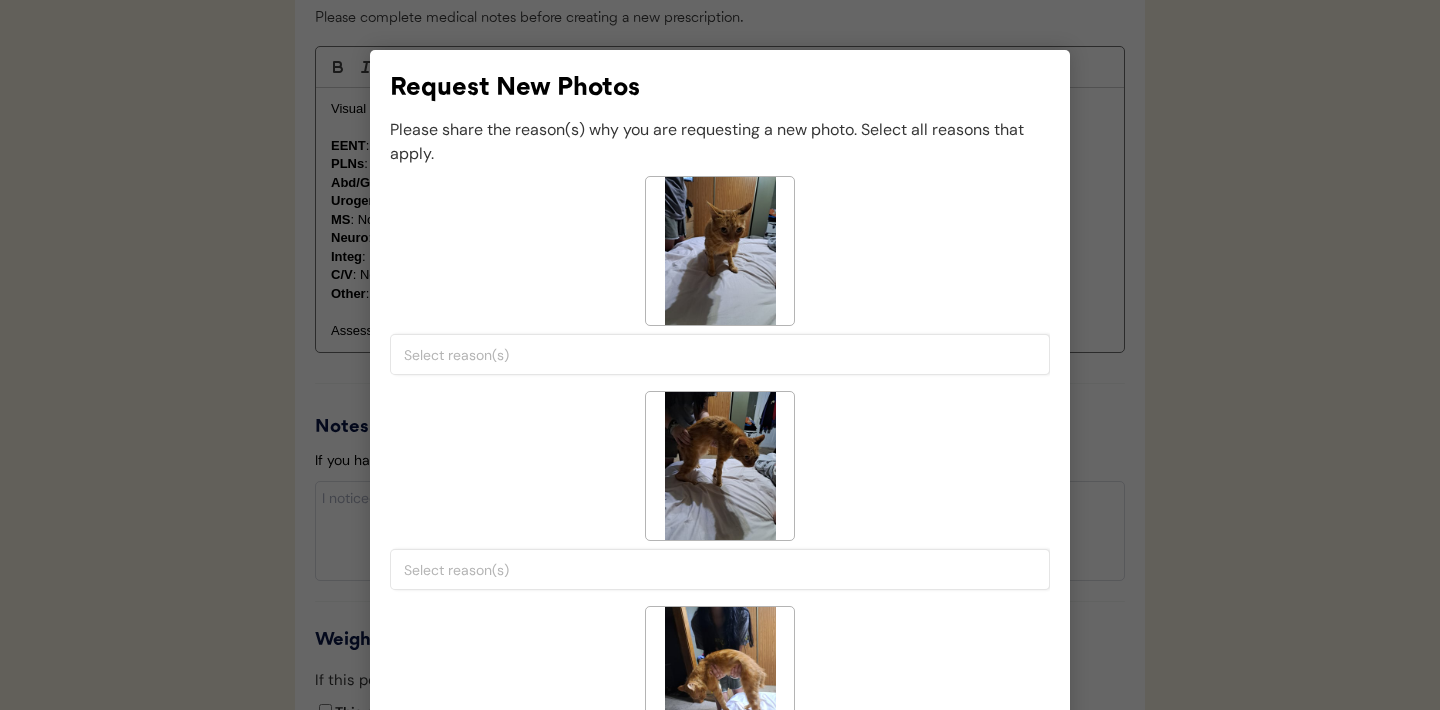click at bounding box center [725, 355] 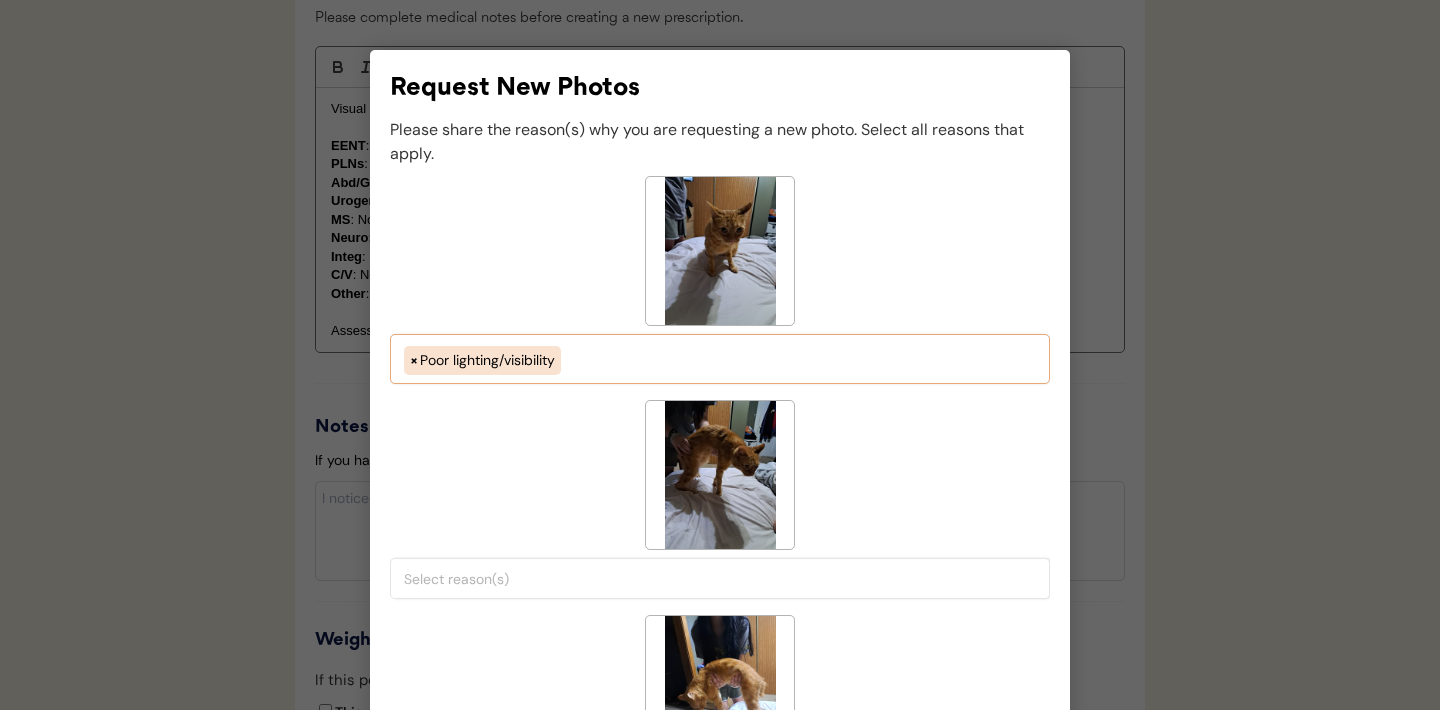 scroll, scrollTop: 34, scrollLeft: 0, axis: vertical 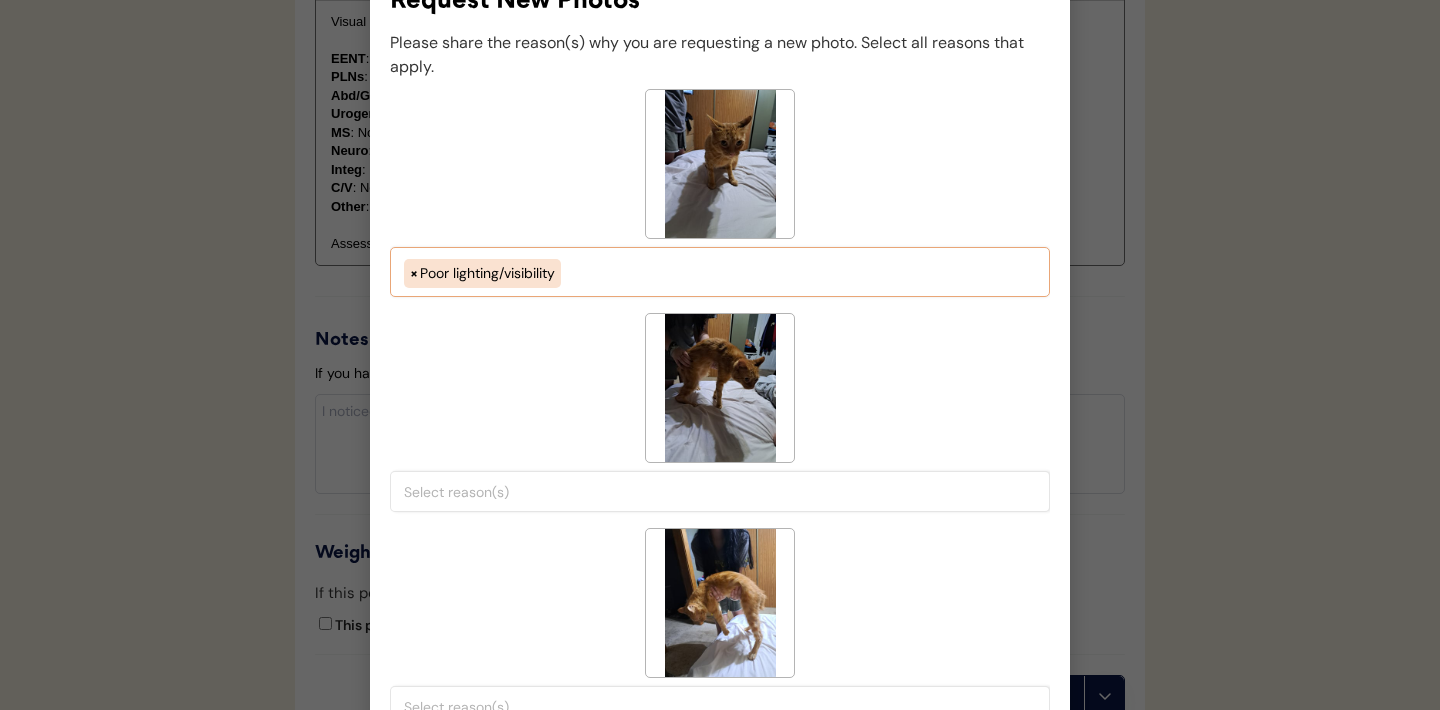 click at bounding box center [725, 492] 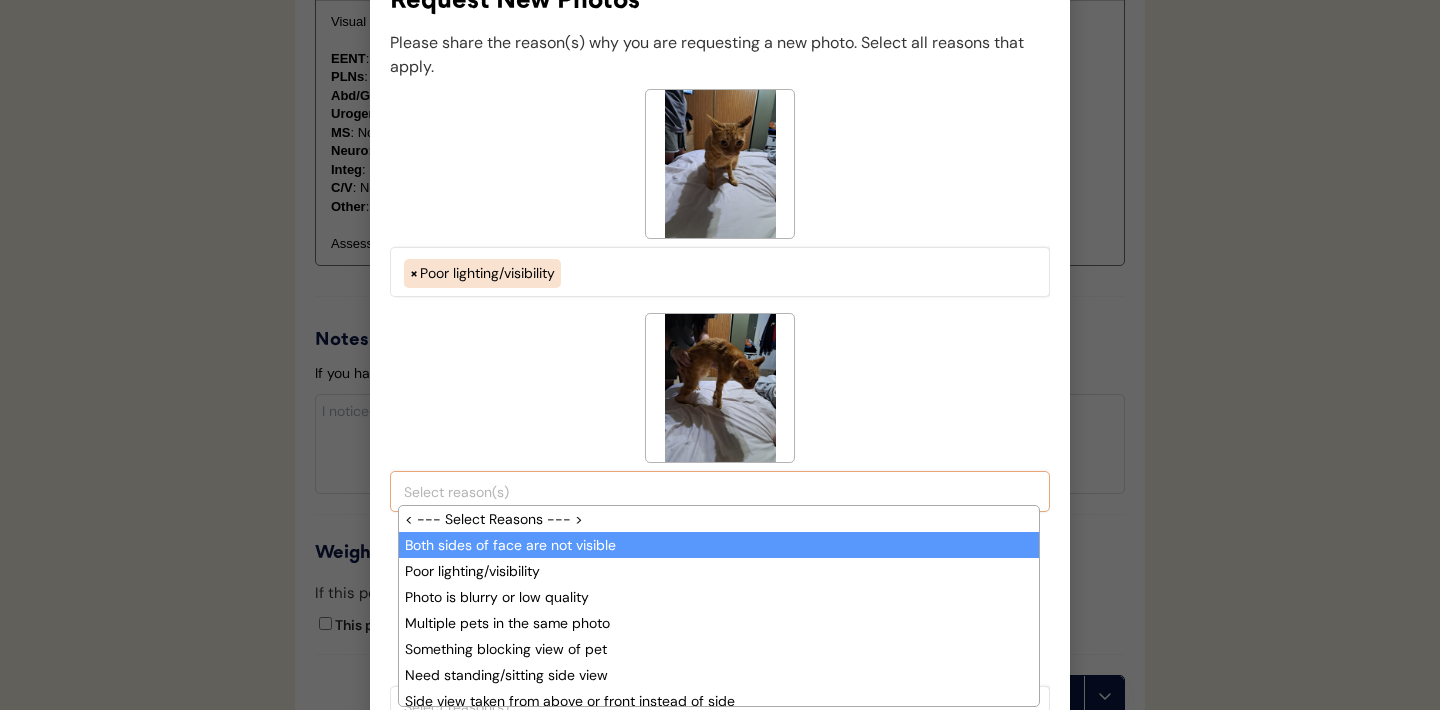 scroll, scrollTop: 4, scrollLeft: 0, axis: vertical 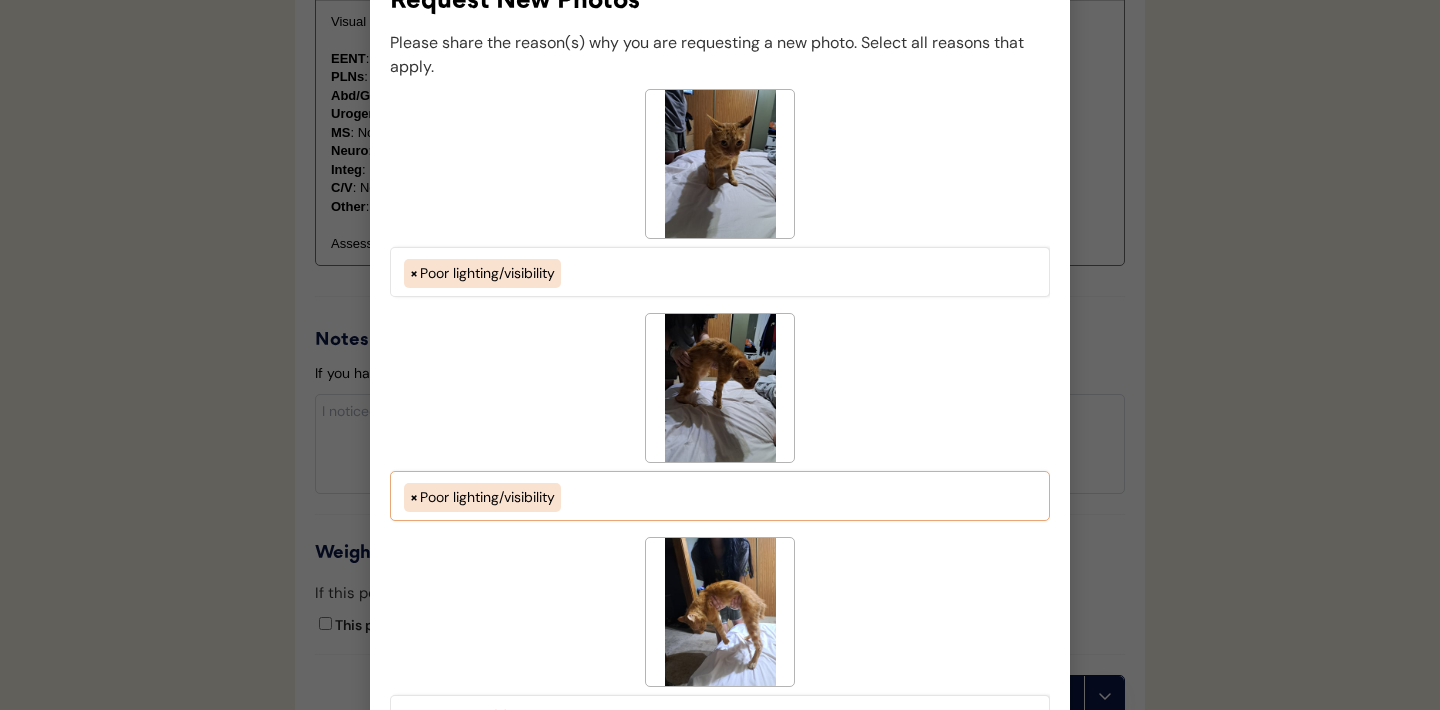 click on "× Poor lighting/visibility" at bounding box center [720, 495] 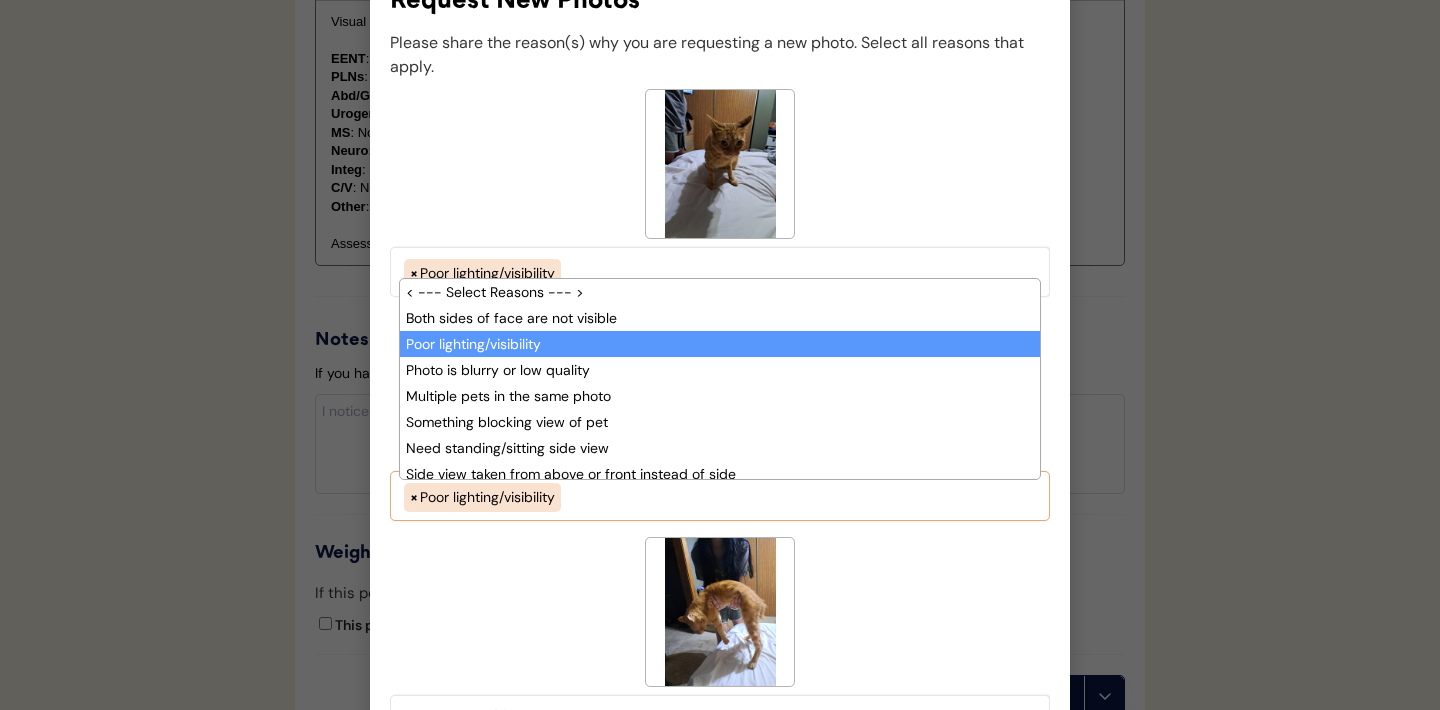 scroll, scrollTop: 1991, scrollLeft: 0, axis: vertical 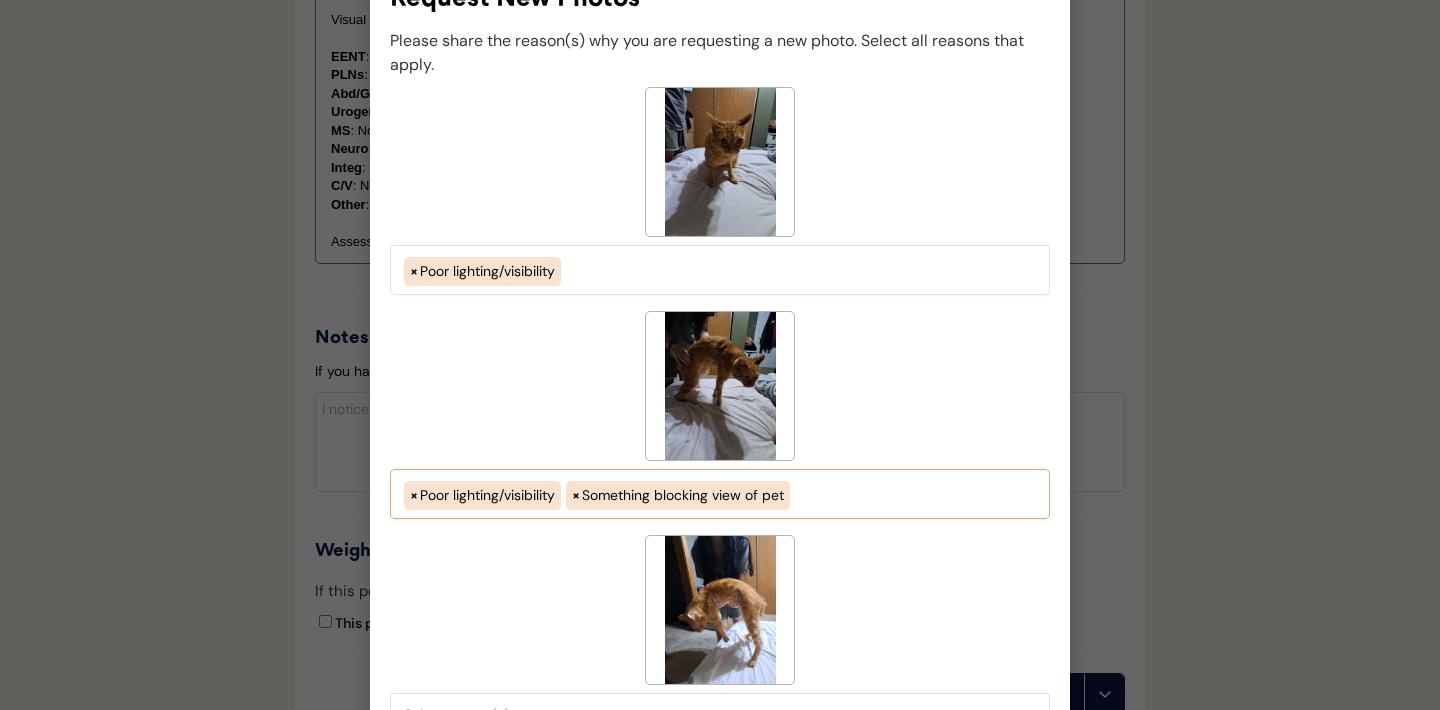 select on "porr_lighting" 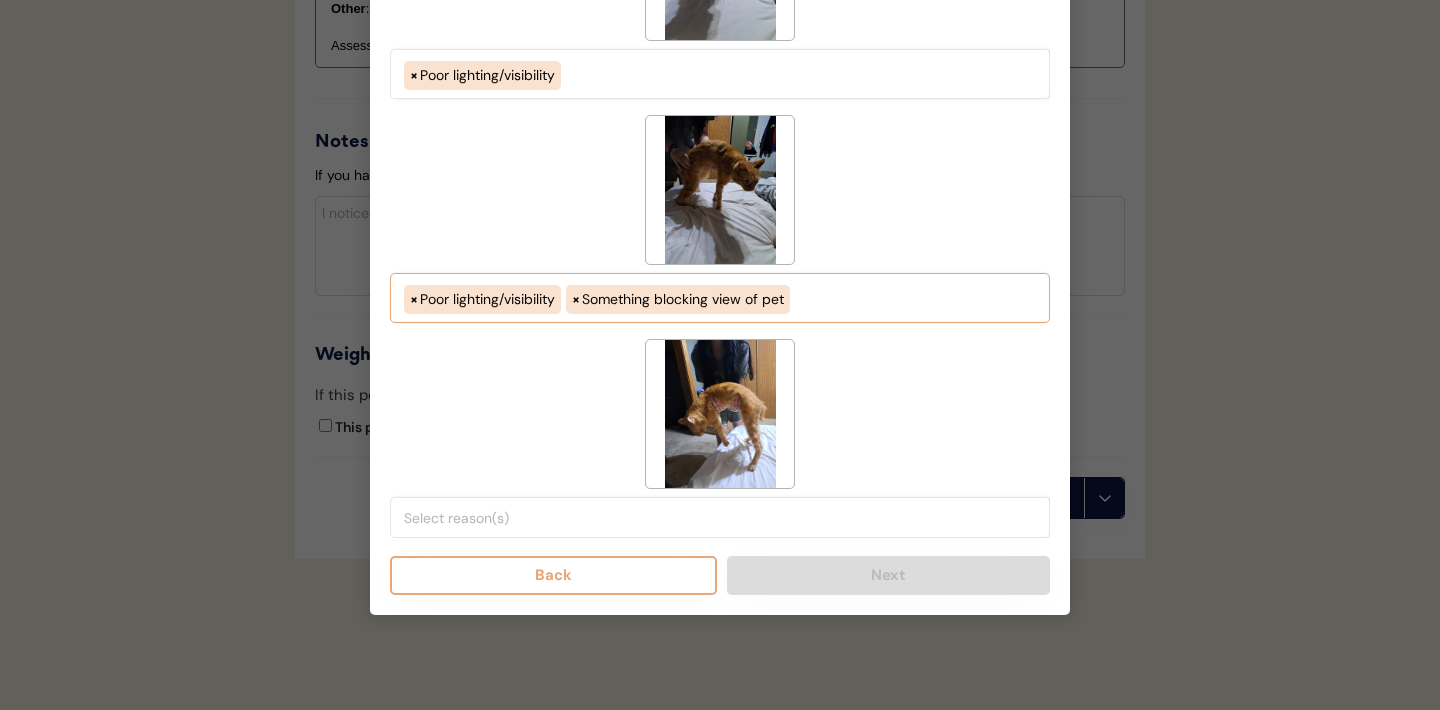 scroll, scrollTop: 2236, scrollLeft: 0, axis: vertical 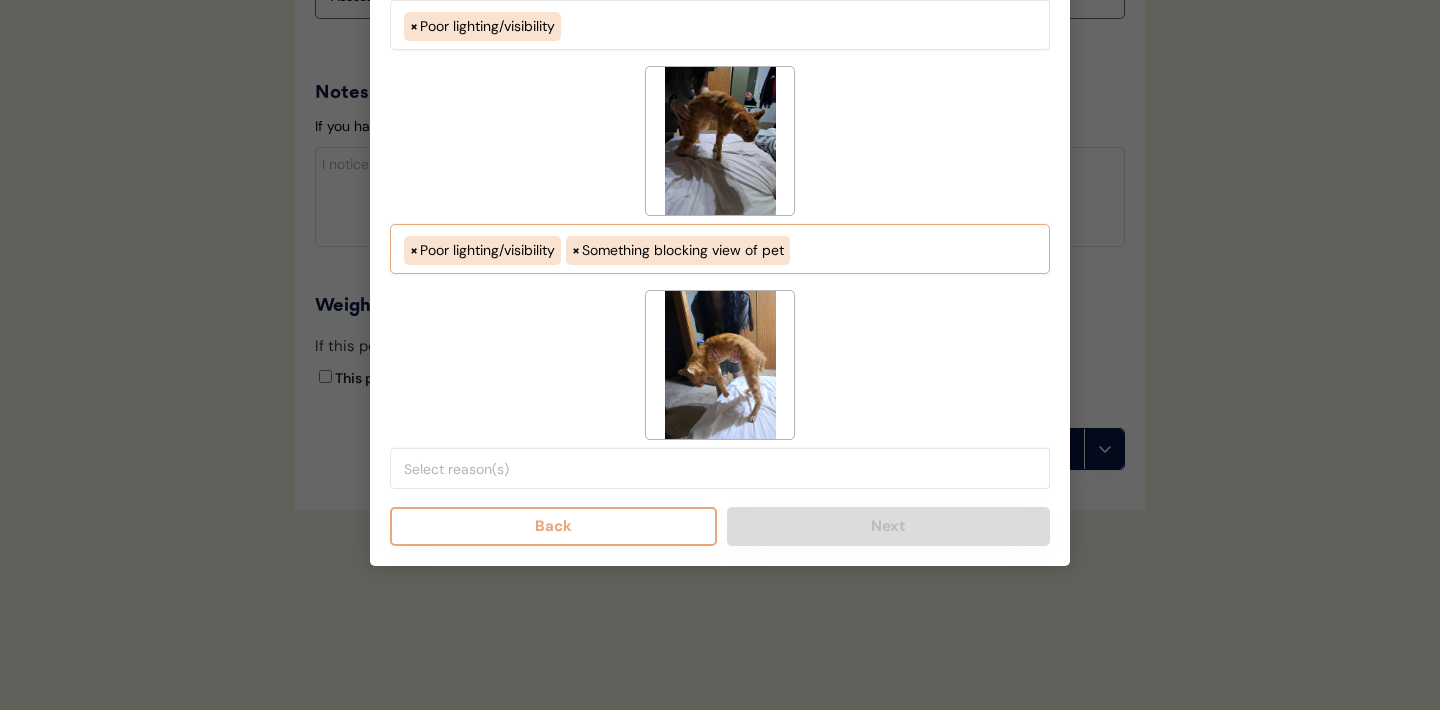 click at bounding box center (725, 469) 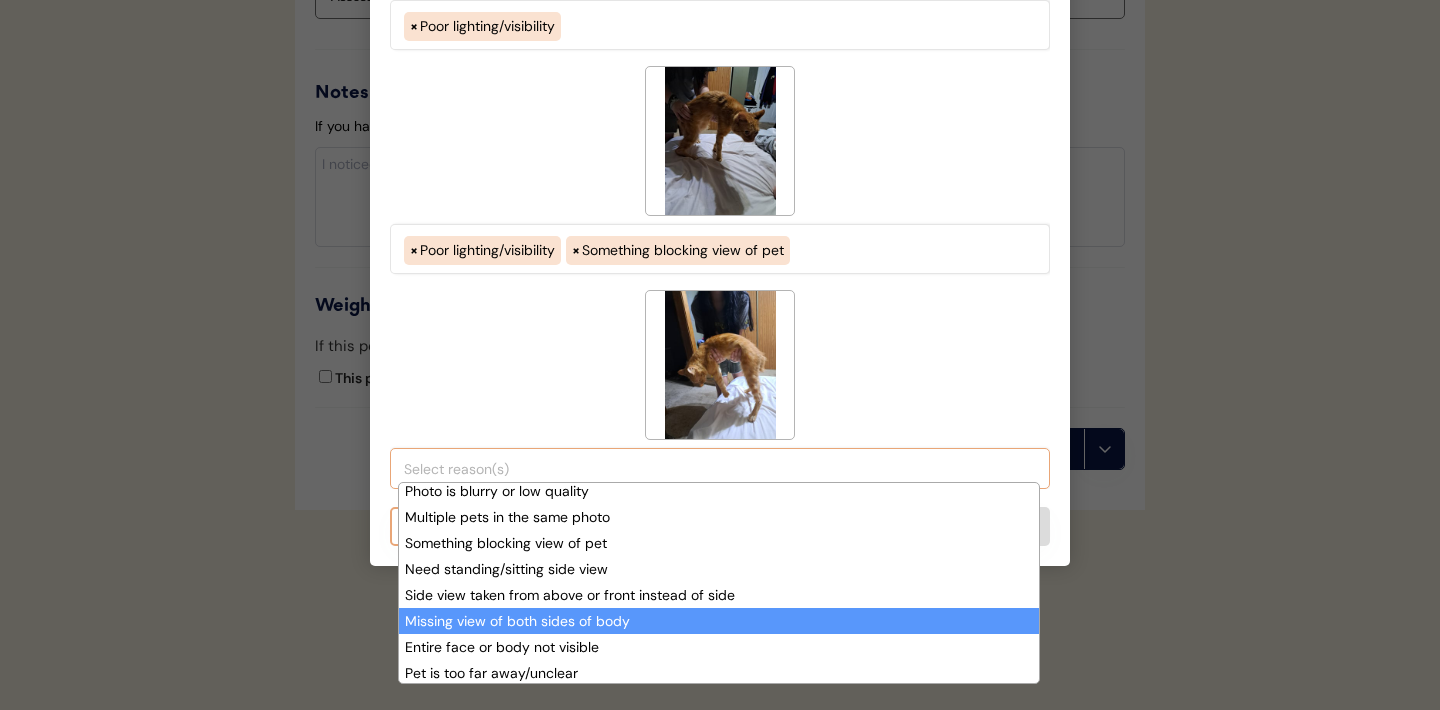 scroll, scrollTop: 67, scrollLeft: 0, axis: vertical 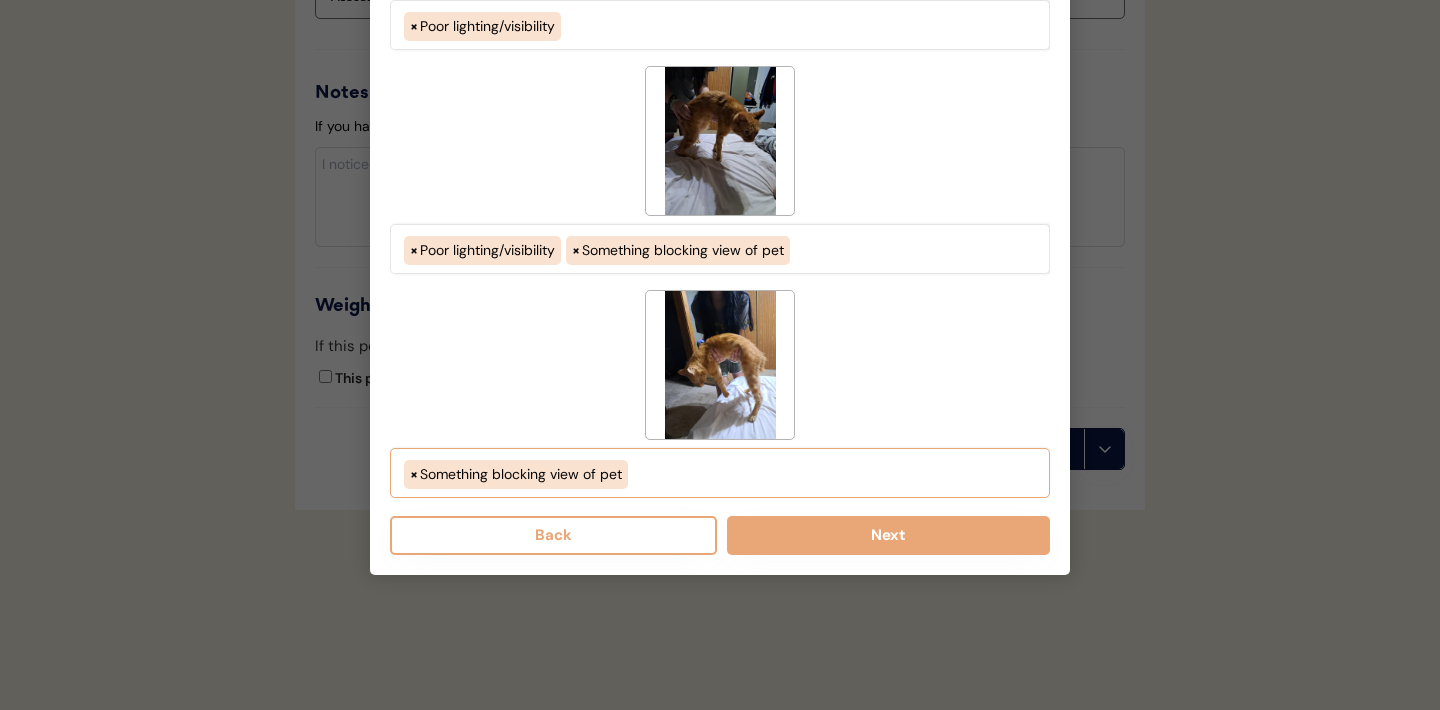 select on "something_blocking_view_of_pet" 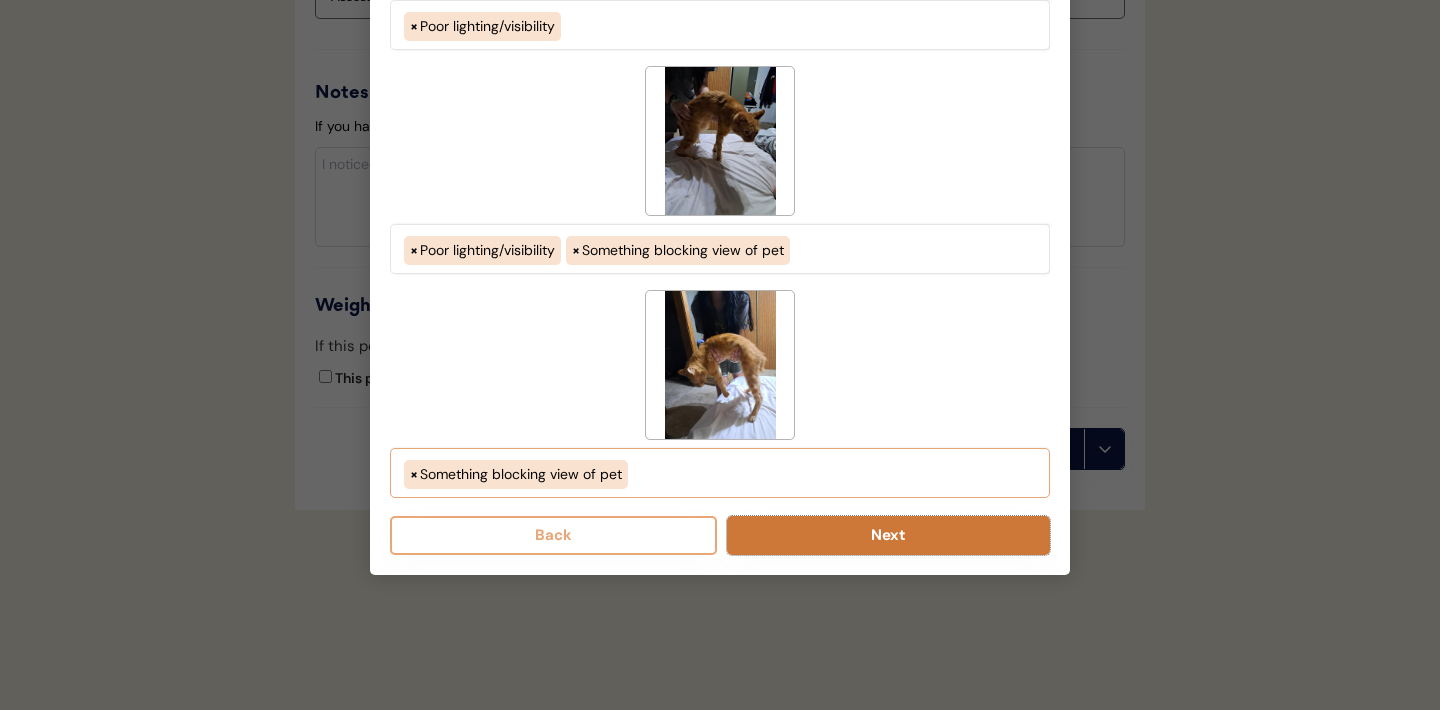 click on "Next" at bounding box center (888, 535) 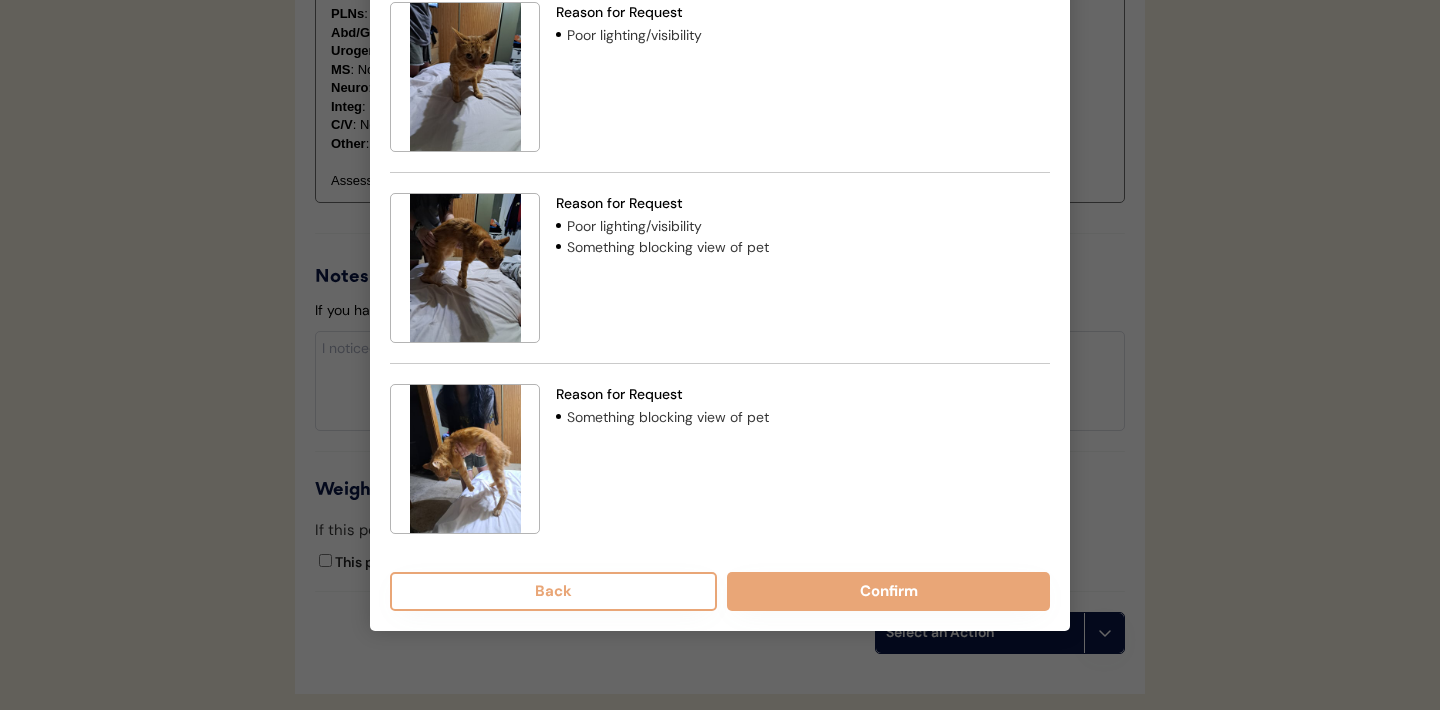 scroll, scrollTop: 2081, scrollLeft: 0, axis: vertical 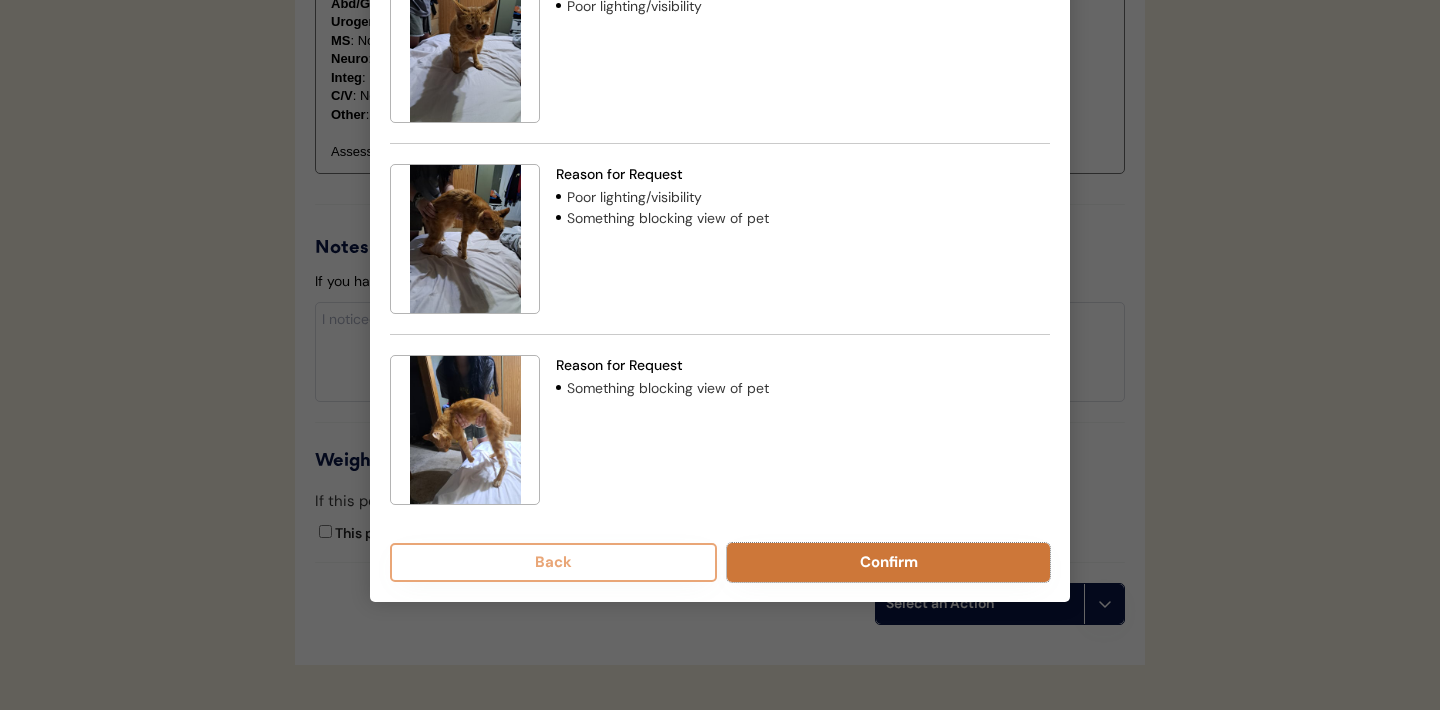 click on "Confirm" at bounding box center [888, 562] 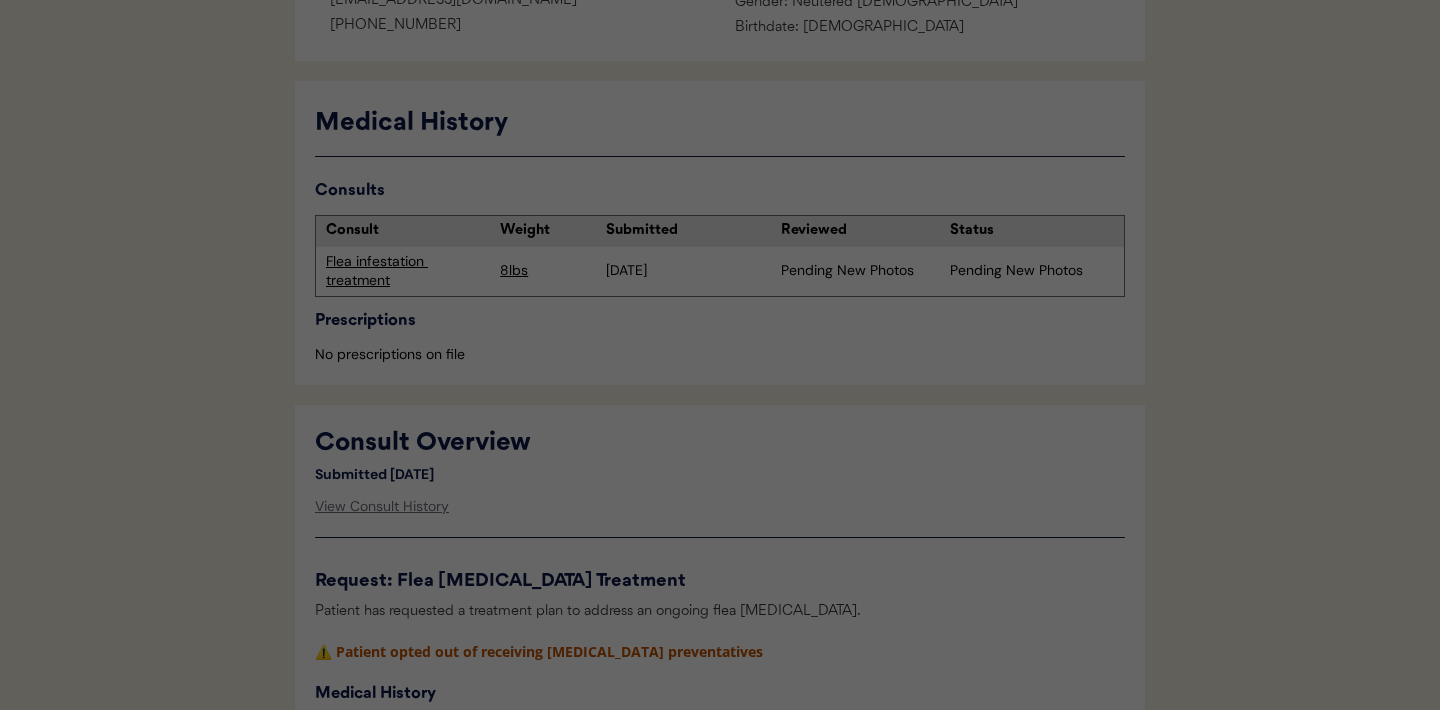 scroll, scrollTop: 255, scrollLeft: 0, axis: vertical 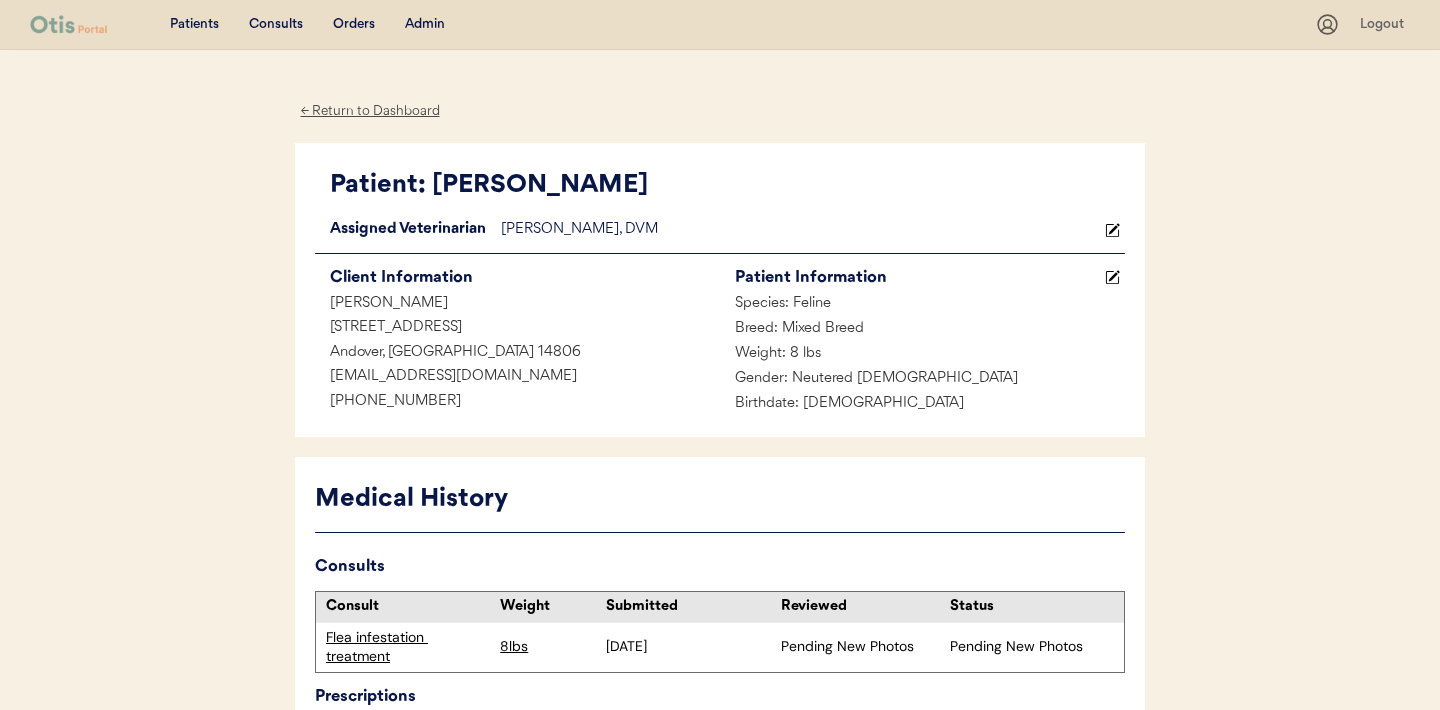 click on "Consults" at bounding box center [276, 25] 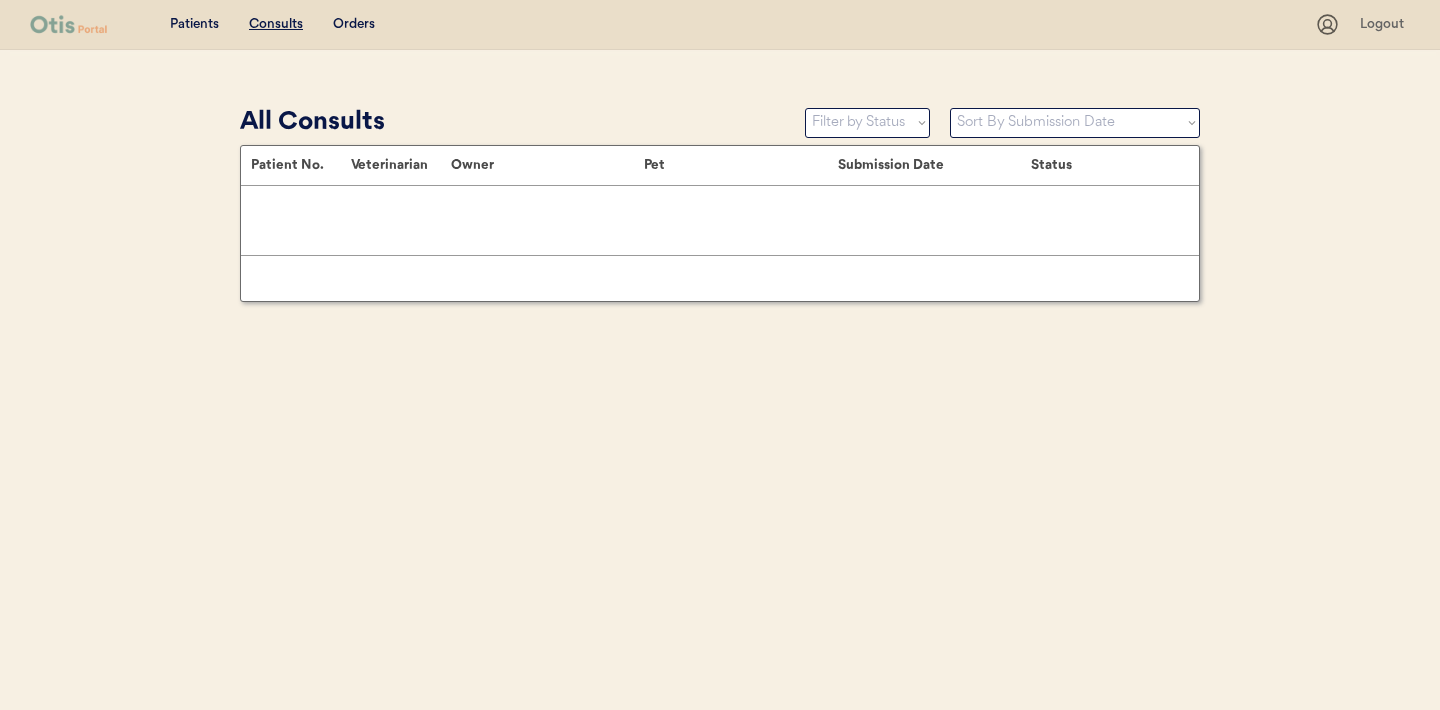 scroll, scrollTop: 0, scrollLeft: 0, axis: both 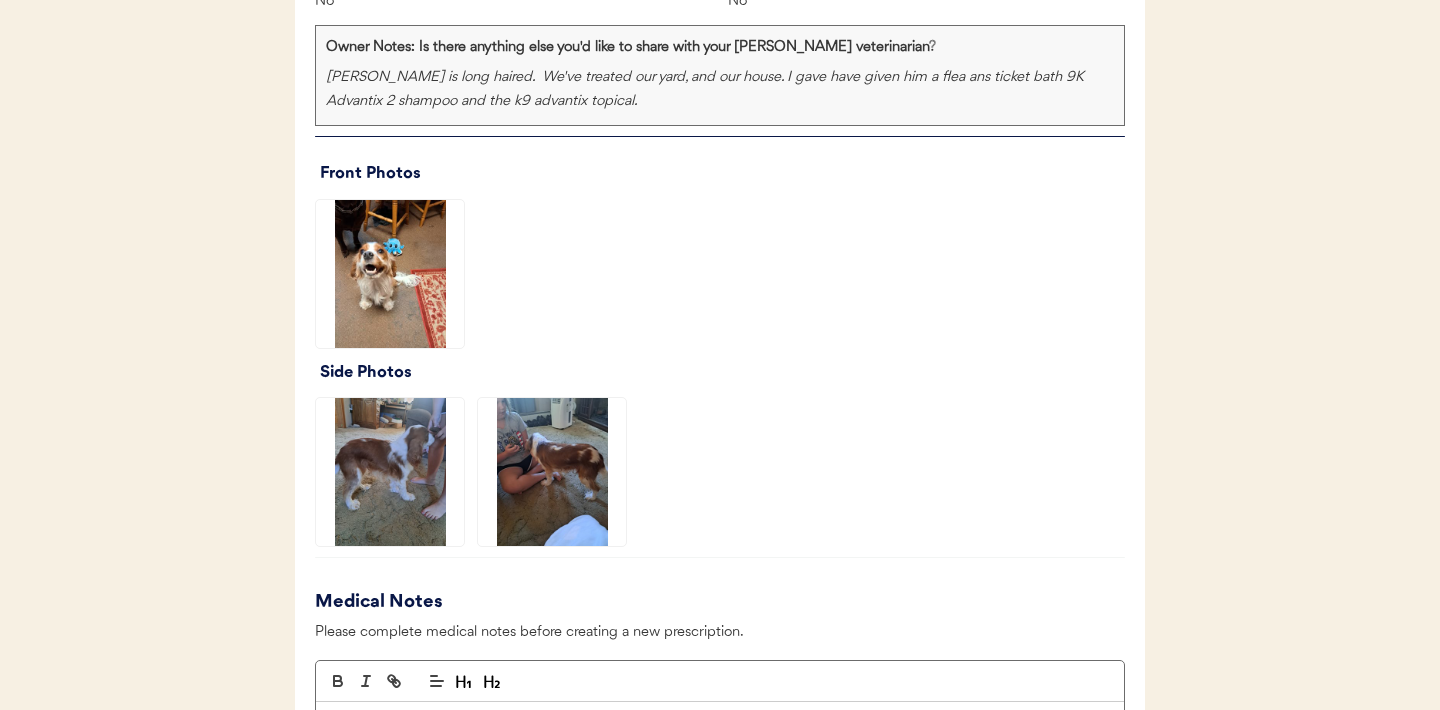 click 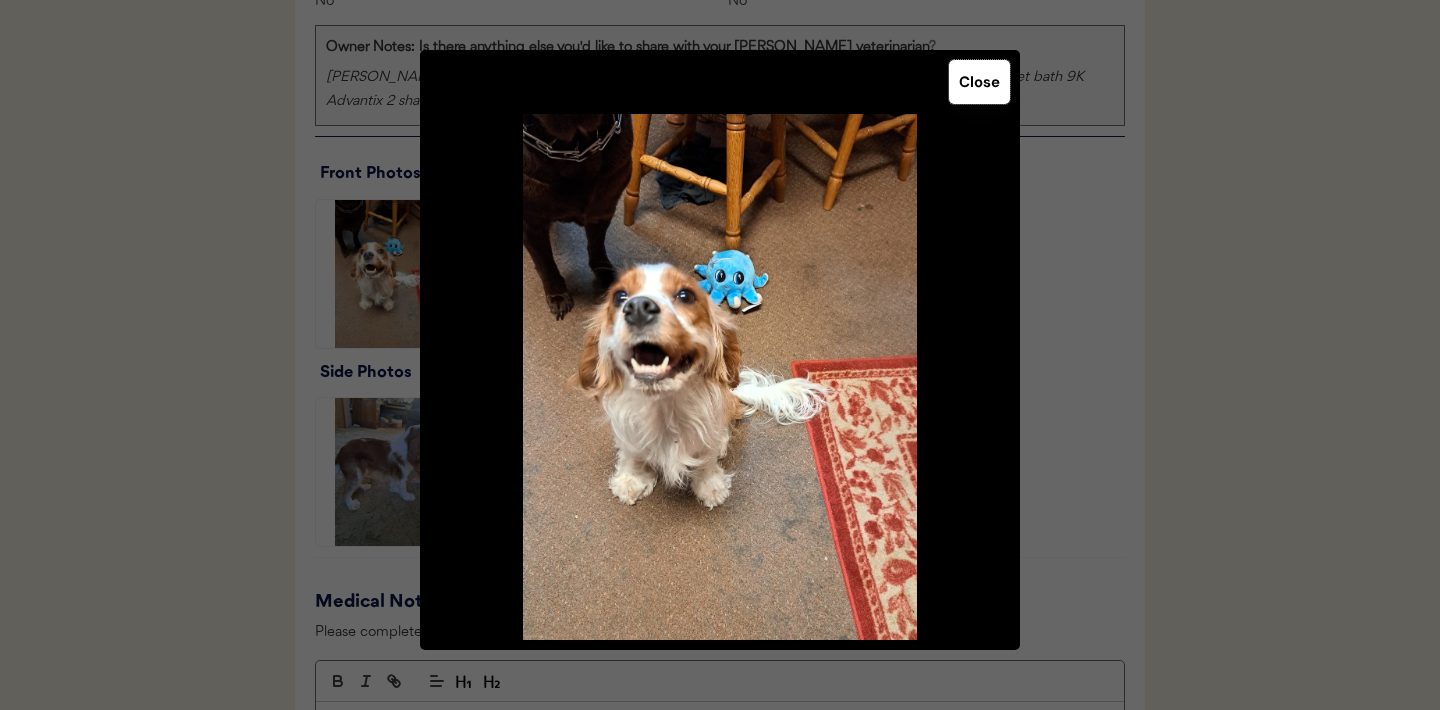 click on "Close" at bounding box center (979, 82) 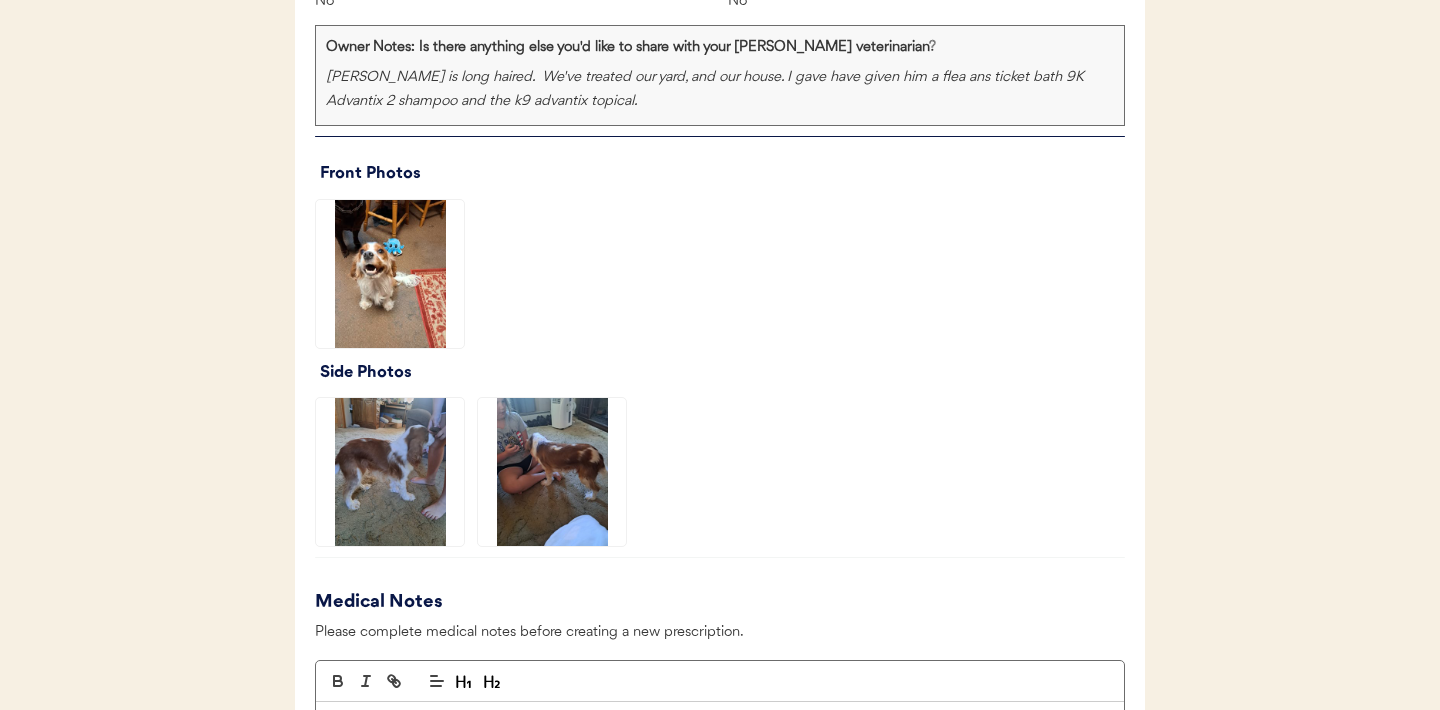 click 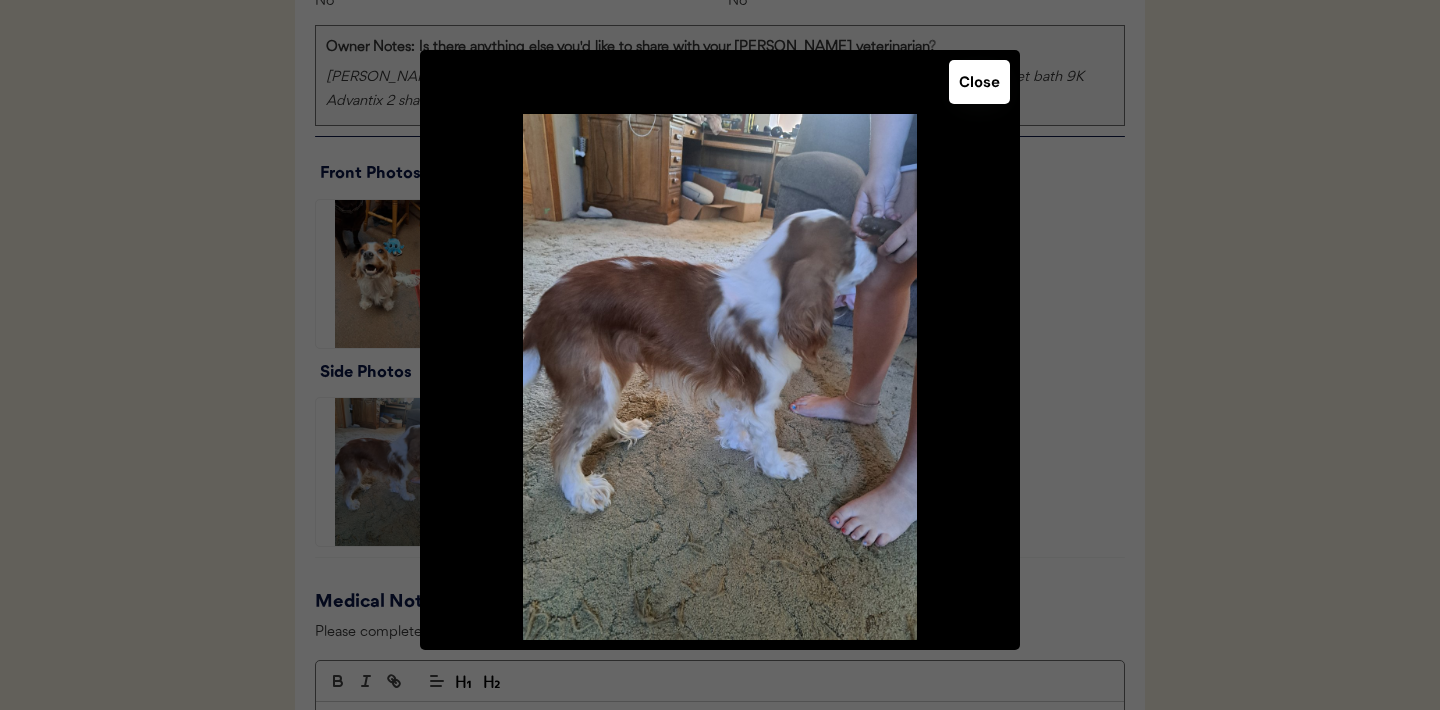click on "Close" at bounding box center (979, 82) 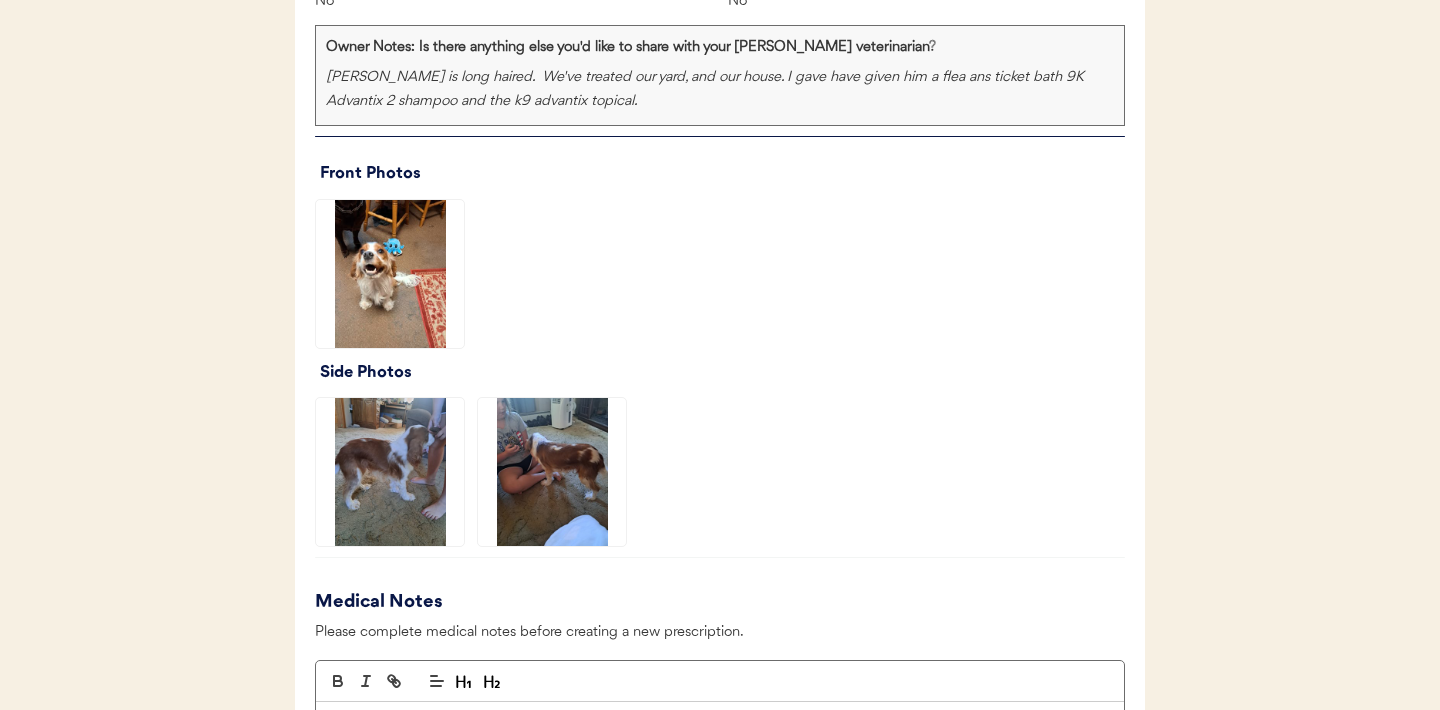 click 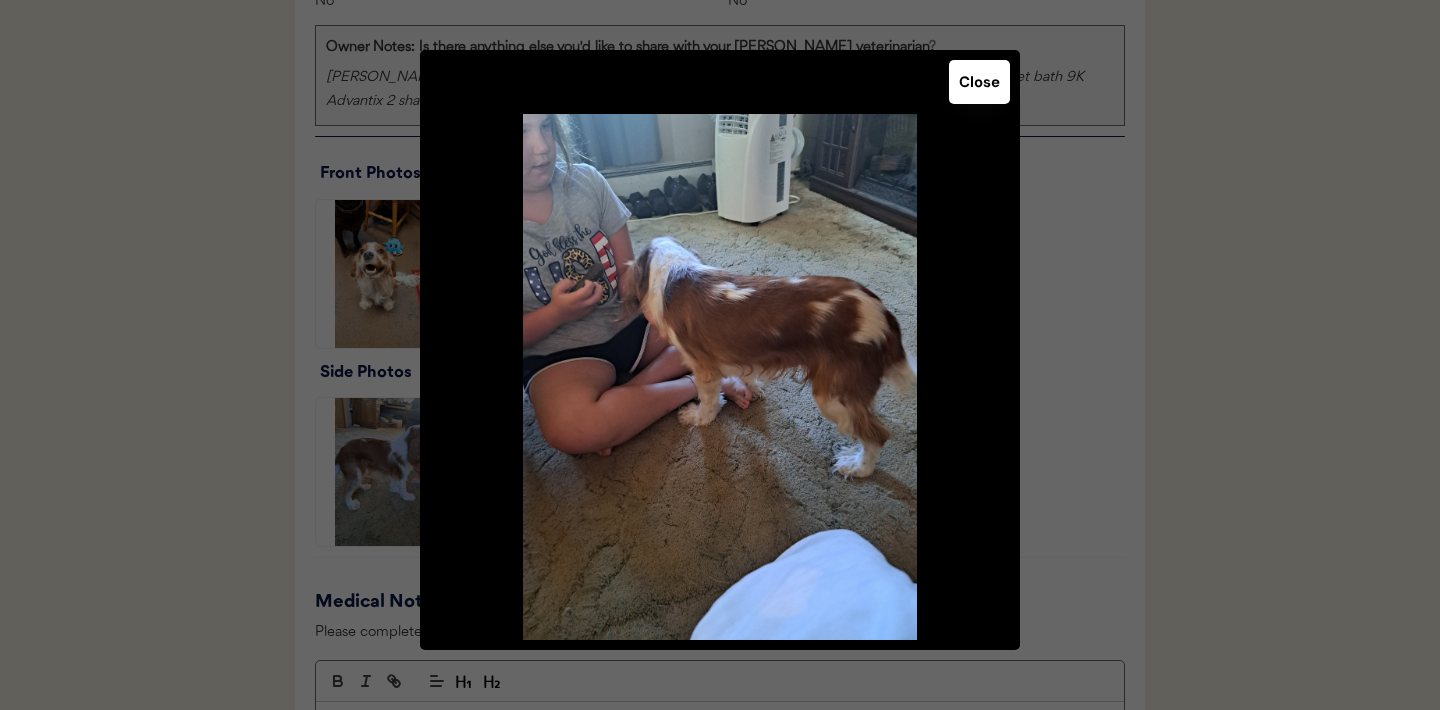 click on "Close" at bounding box center [979, 82] 